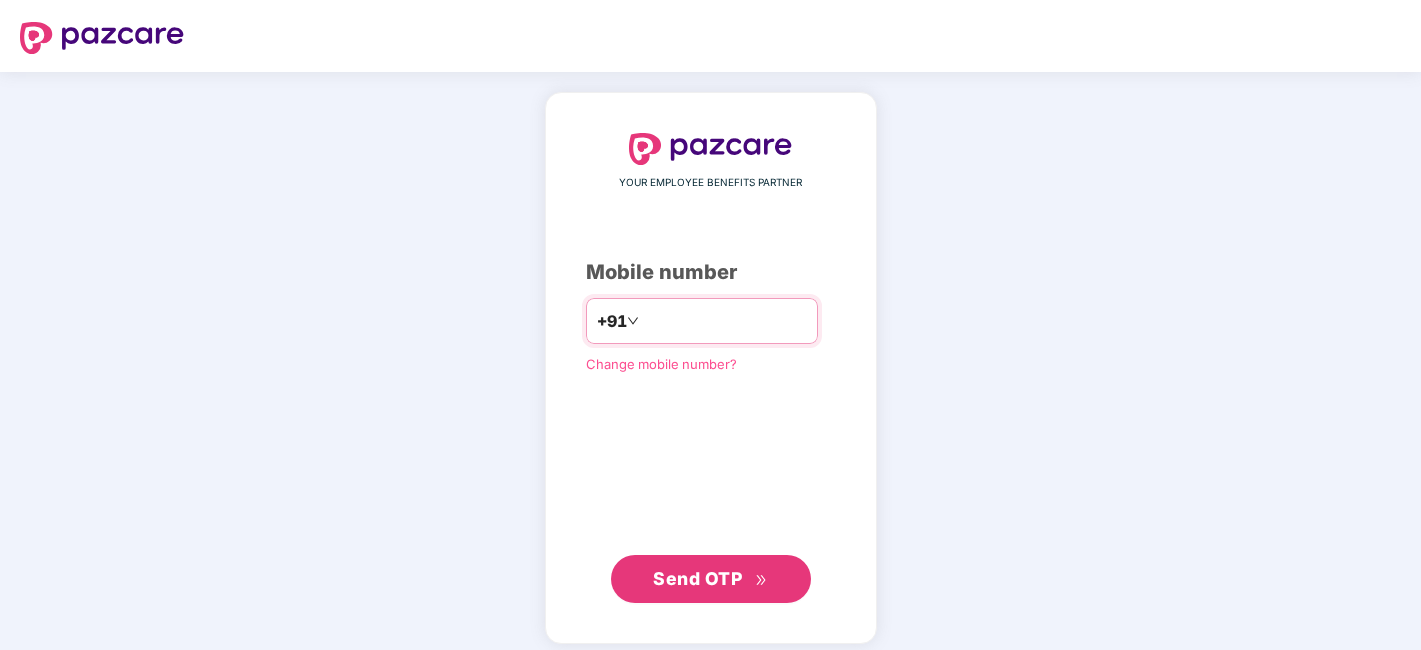 scroll, scrollTop: 0, scrollLeft: 0, axis: both 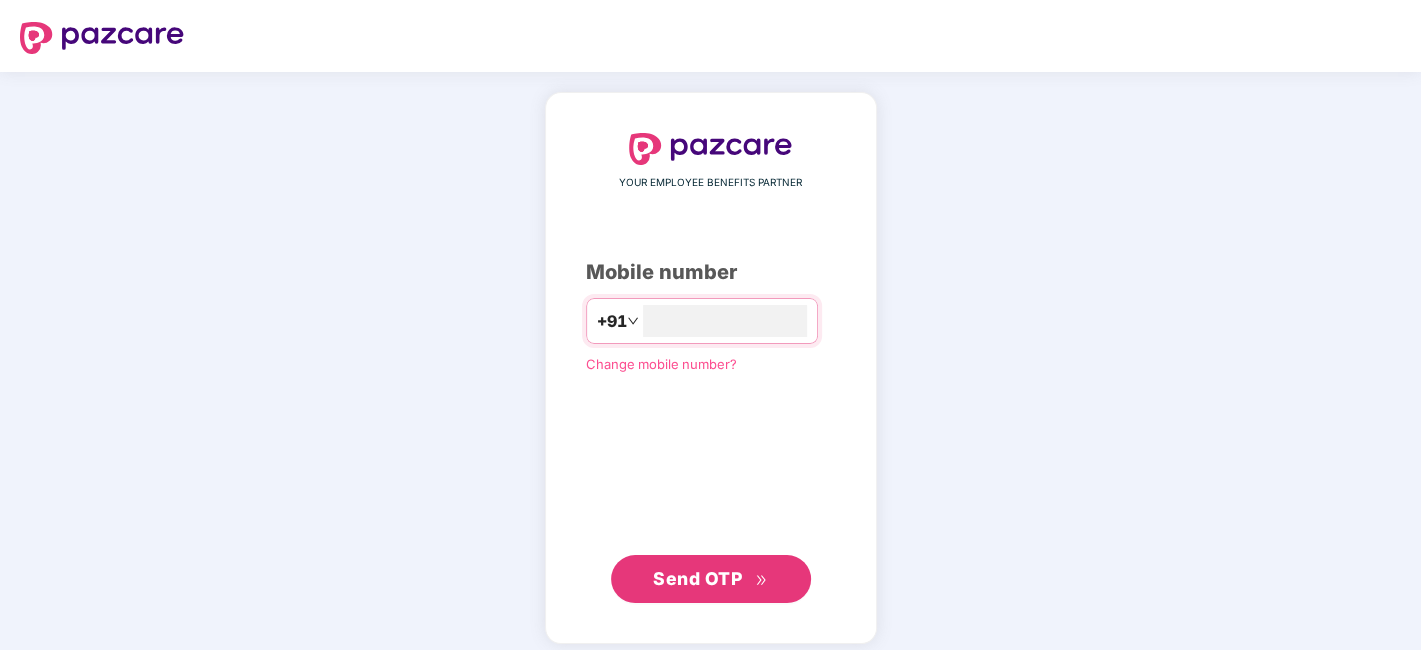 type on "**********" 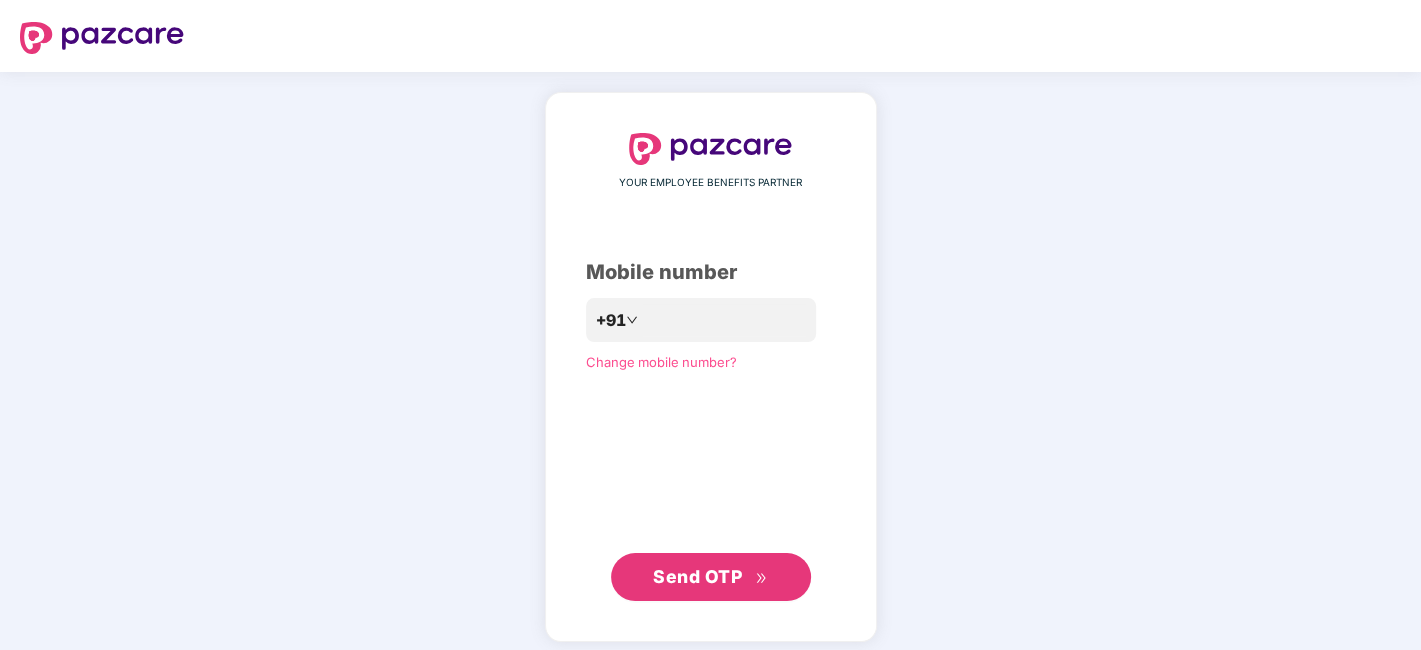 click on "Send OTP" at bounding box center (710, 577) 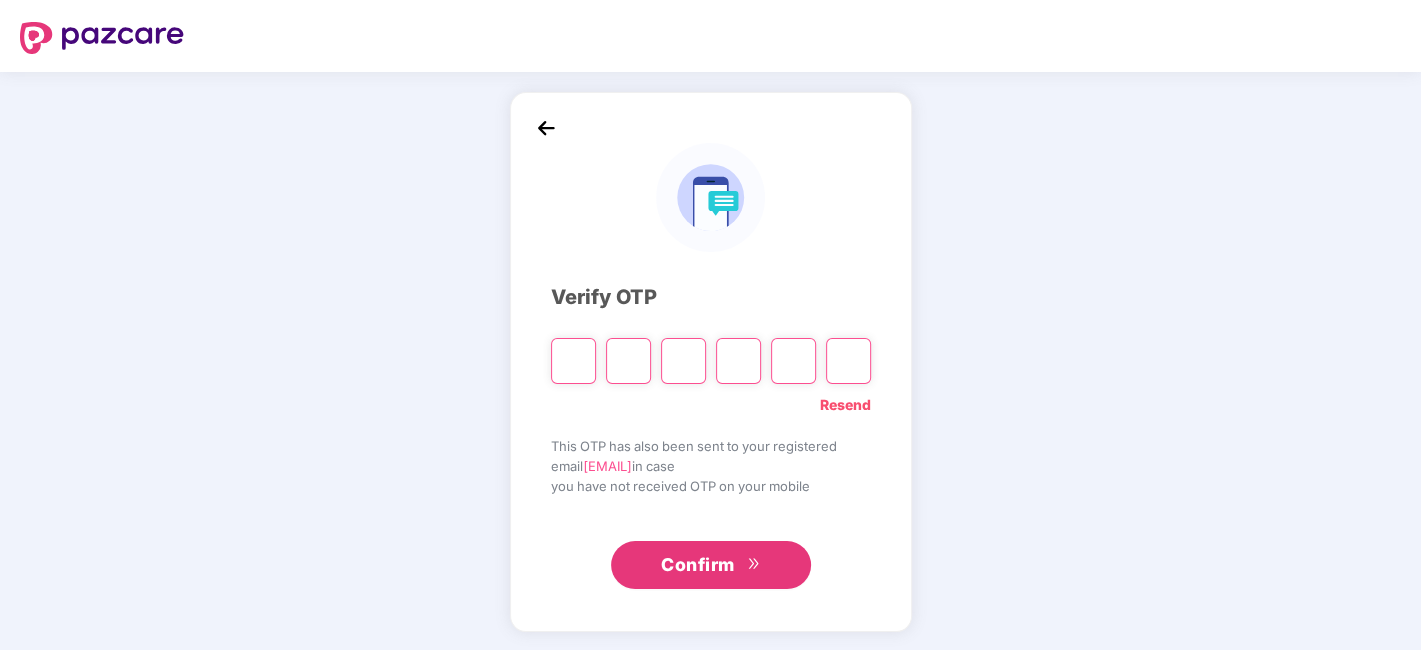 type on "*" 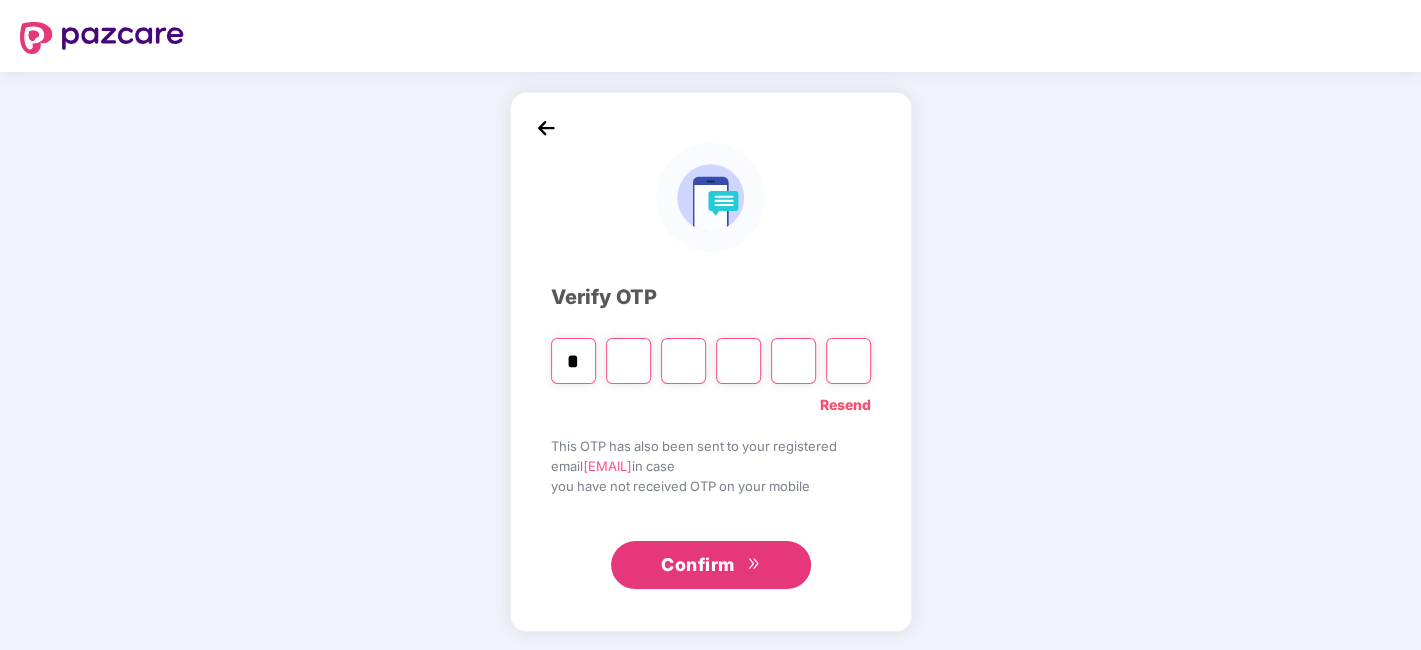 type on "*" 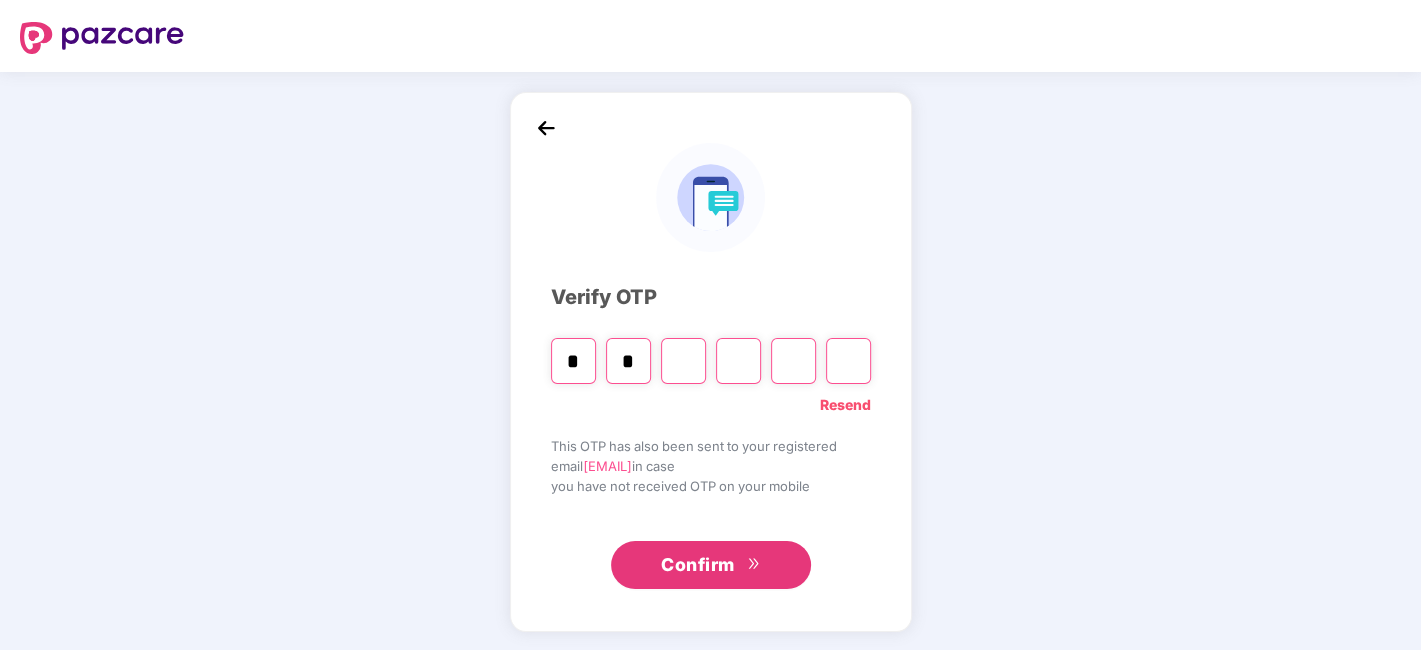 type on "*" 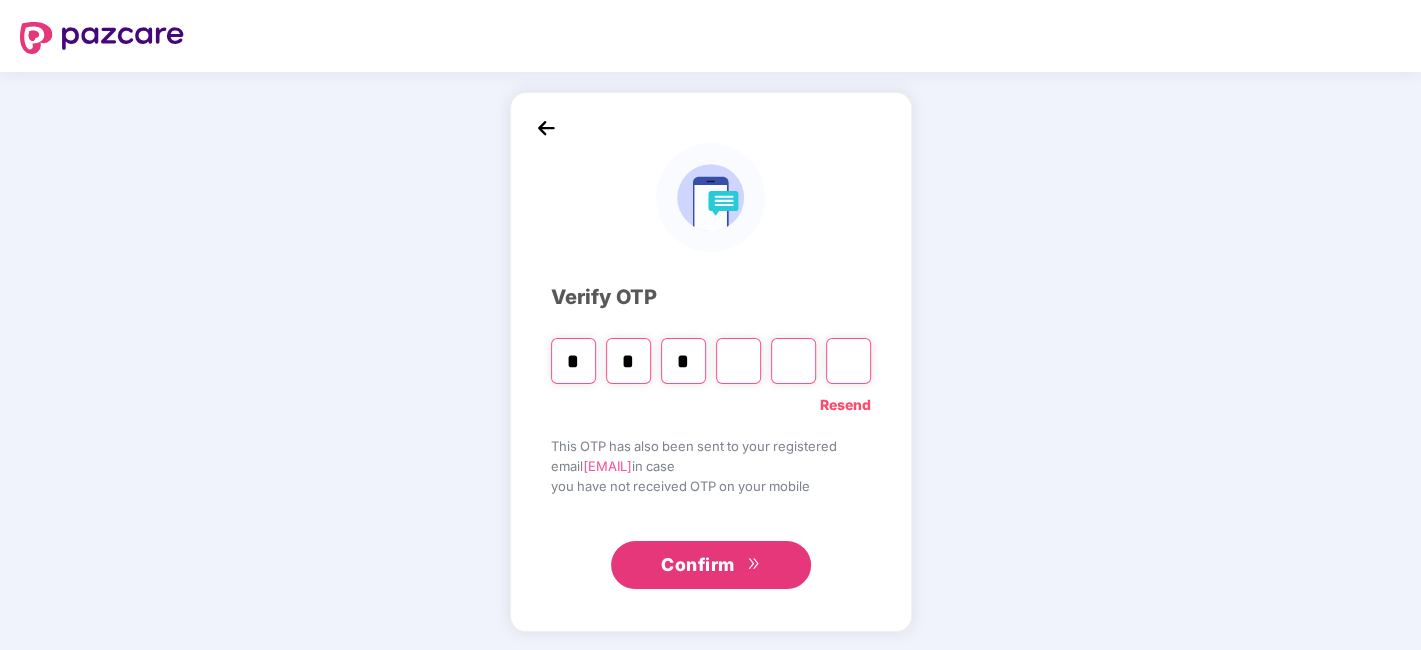 type on "*" 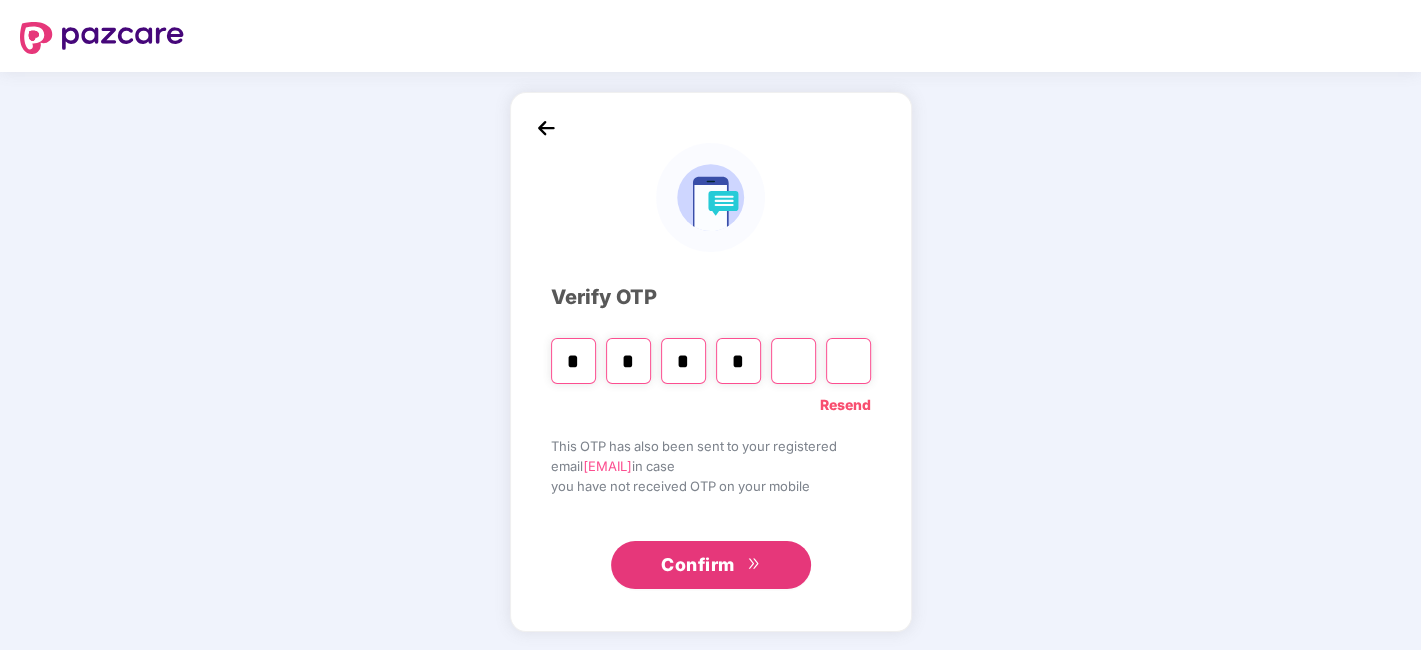 type on "*" 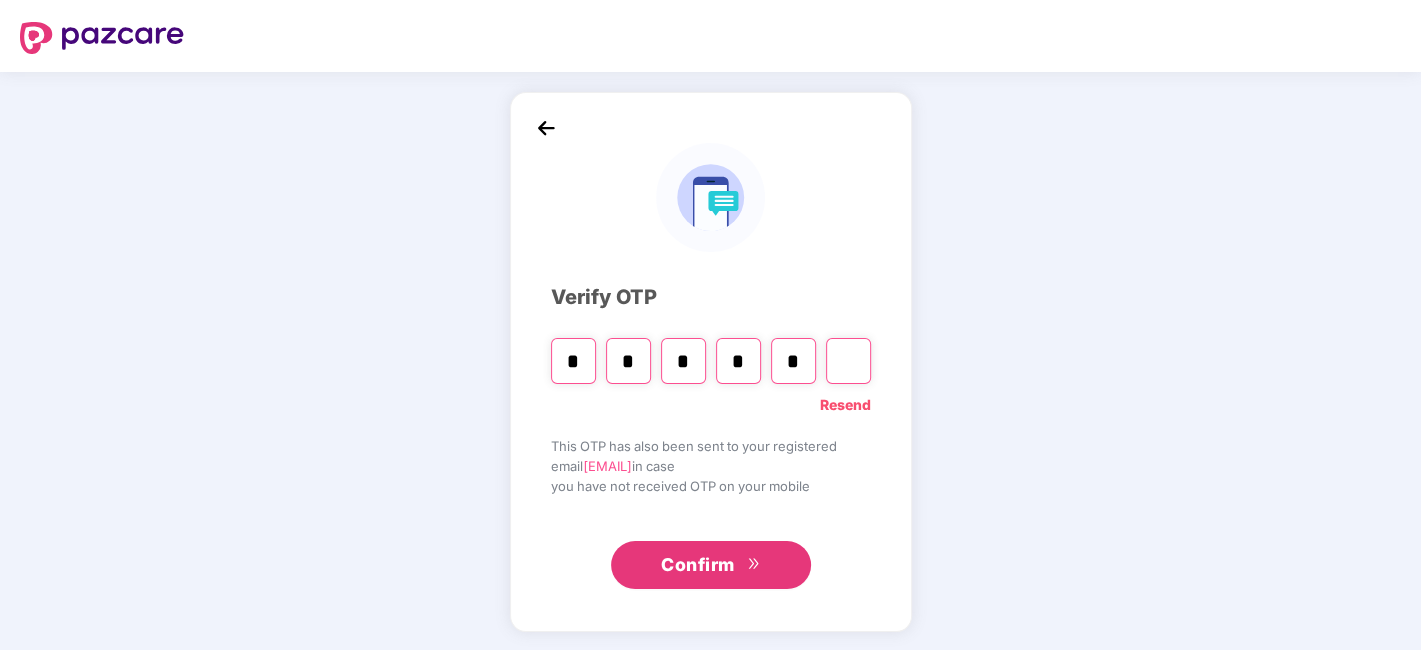 type on "*" 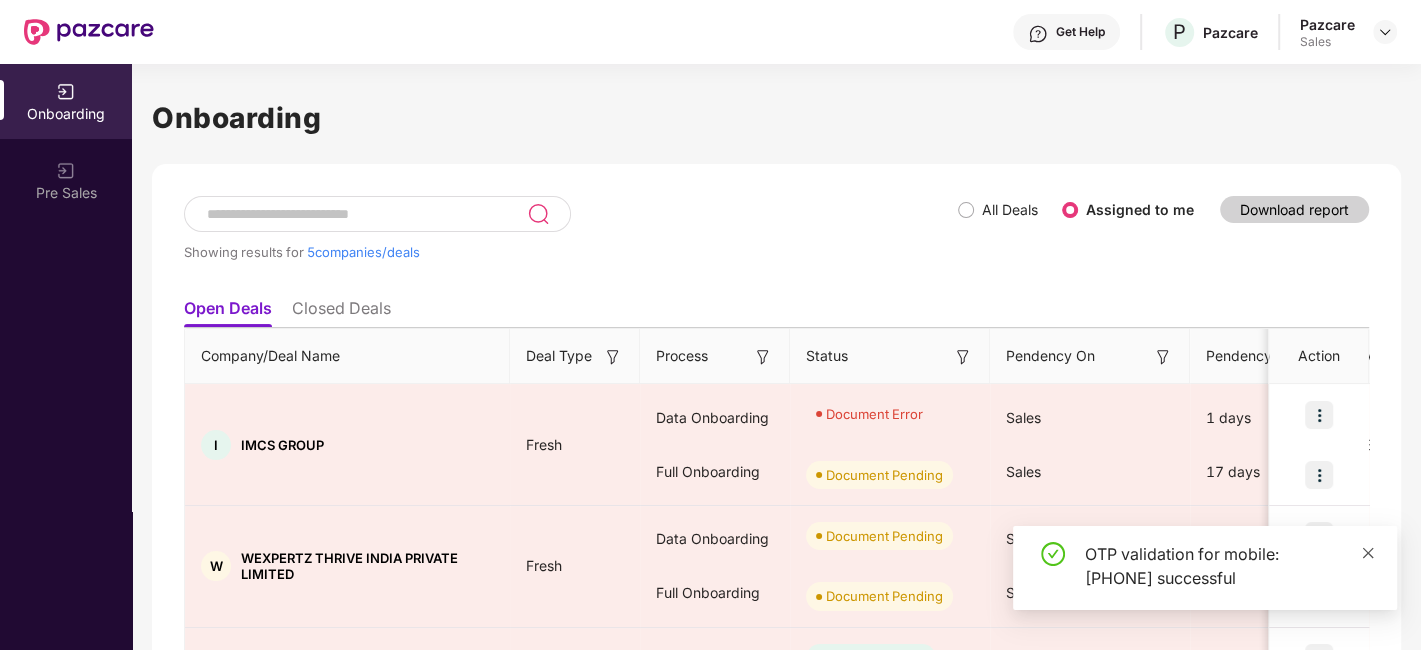 click 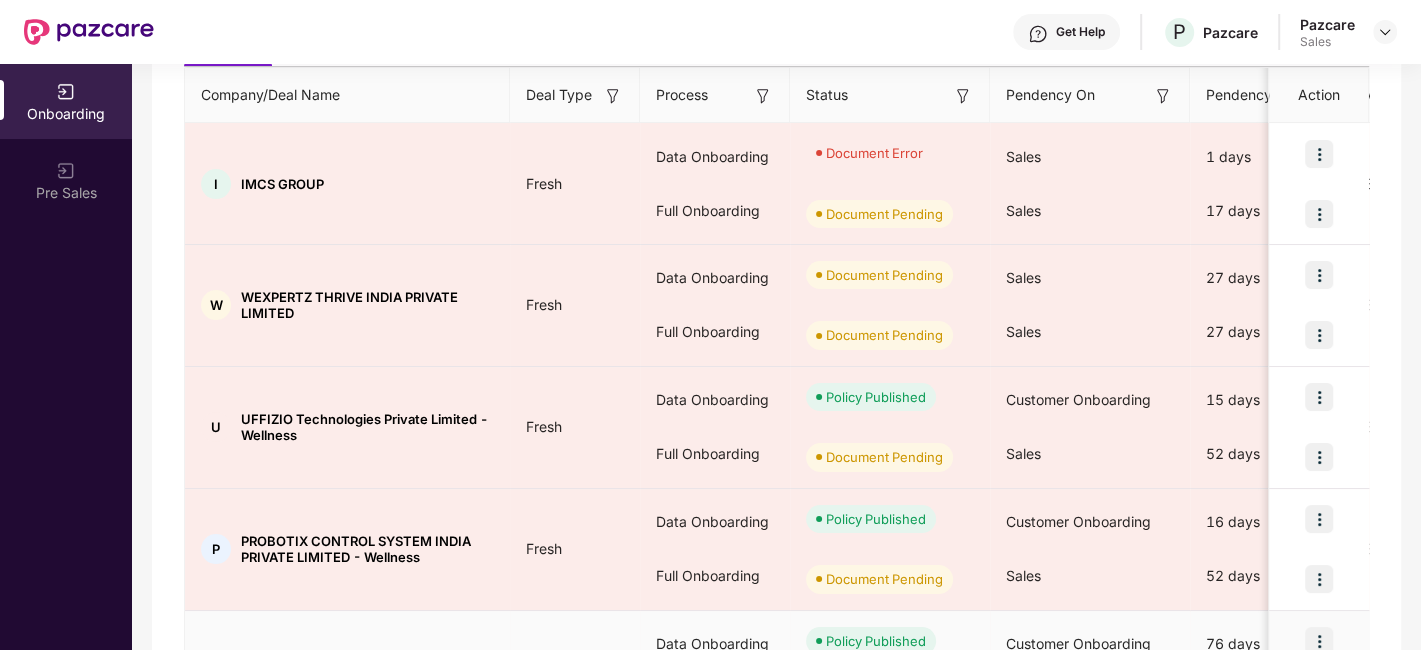 scroll, scrollTop: 0, scrollLeft: 0, axis: both 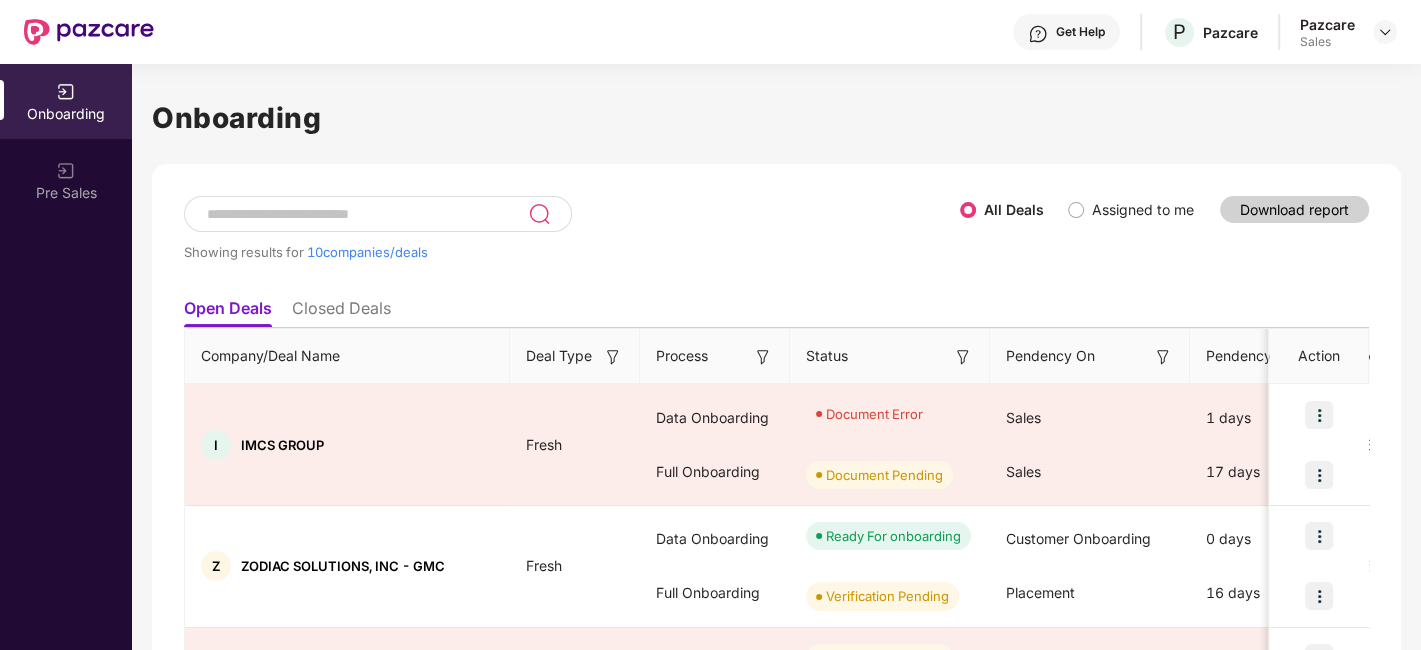 click at bounding box center [366, 214] 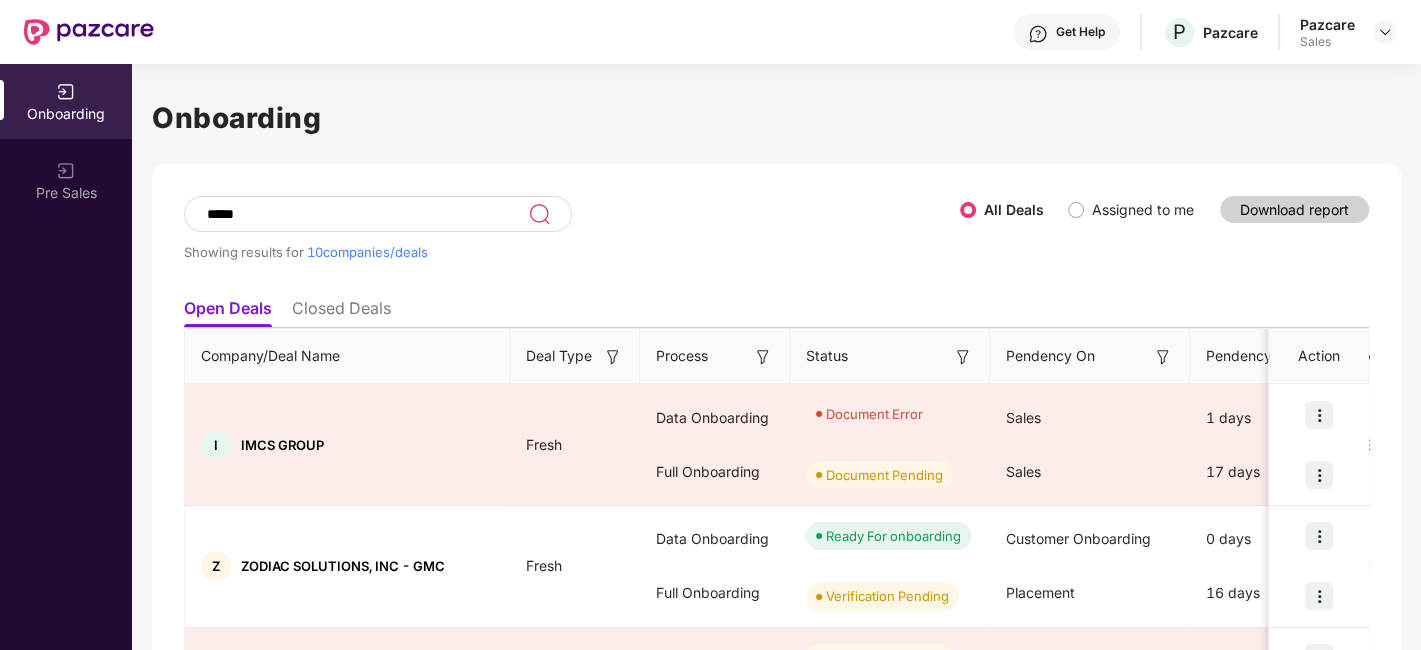 type on "******" 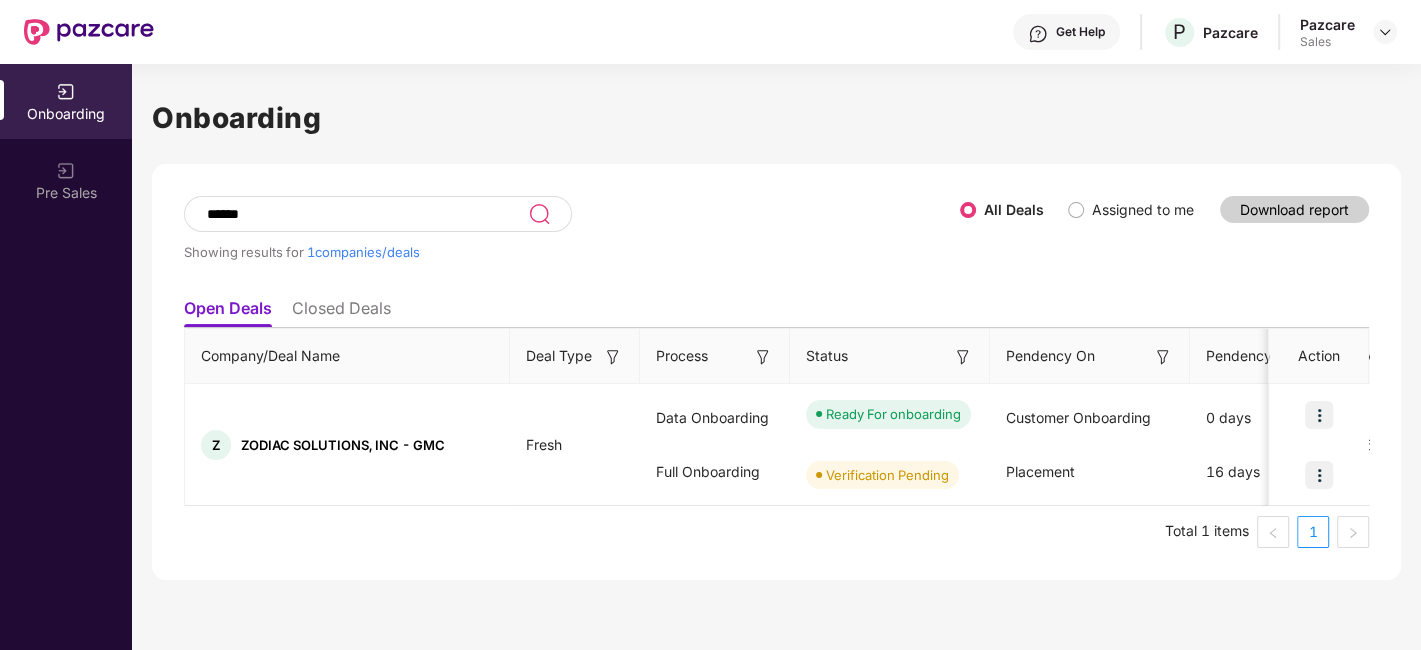 drag, startPoint x: 354, startPoint y: 215, endPoint x: 151, endPoint y: 212, distance: 203.02217 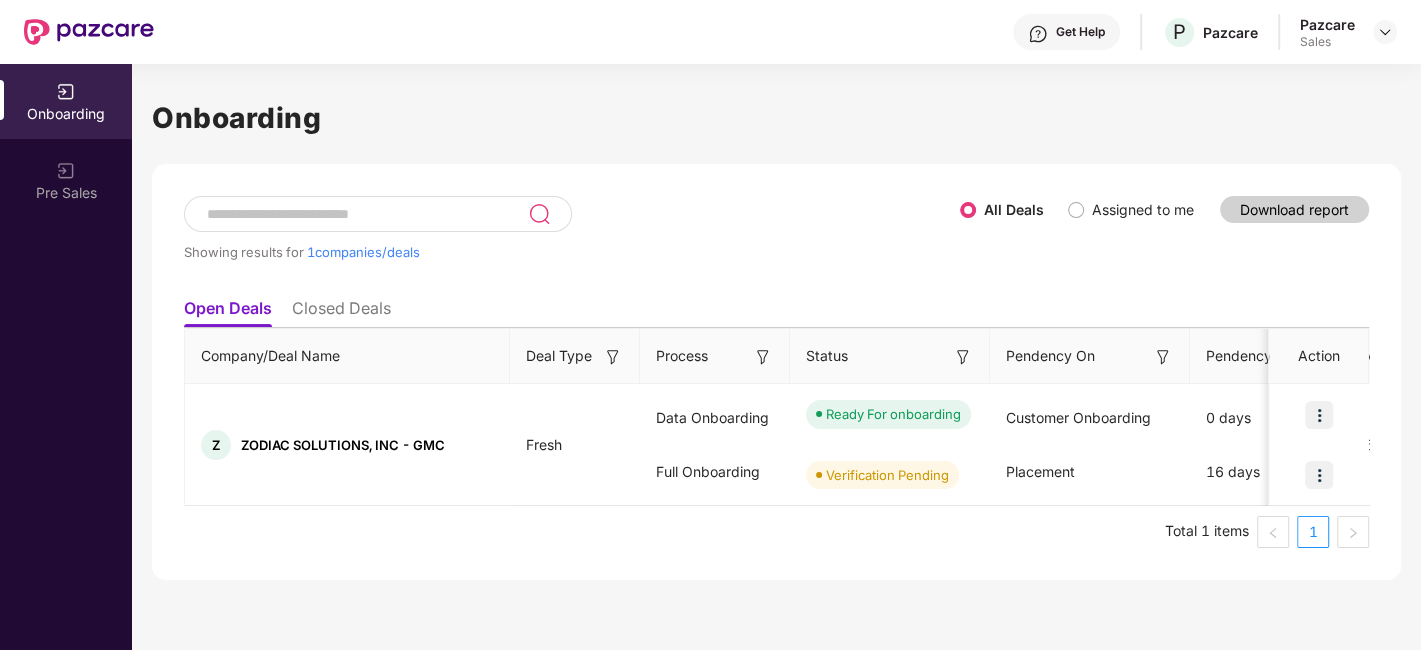 click at bounding box center (366, 214) 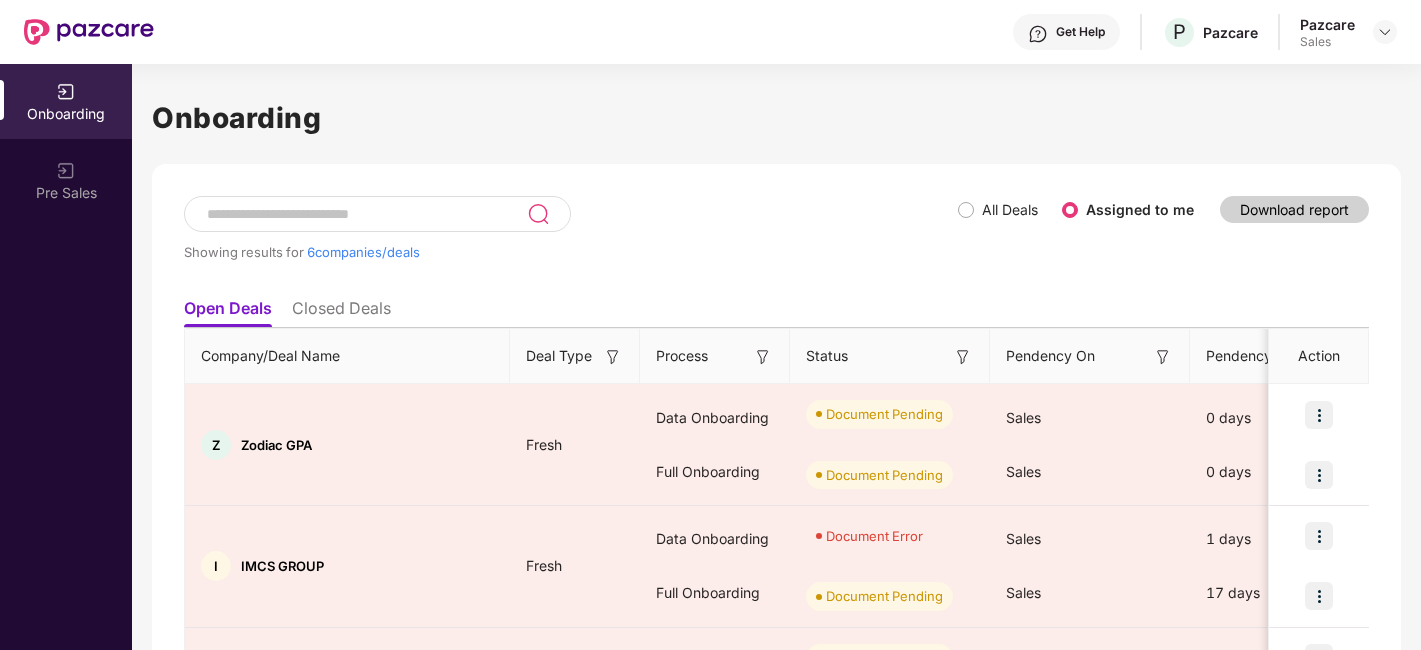 scroll, scrollTop: 0, scrollLeft: 0, axis: both 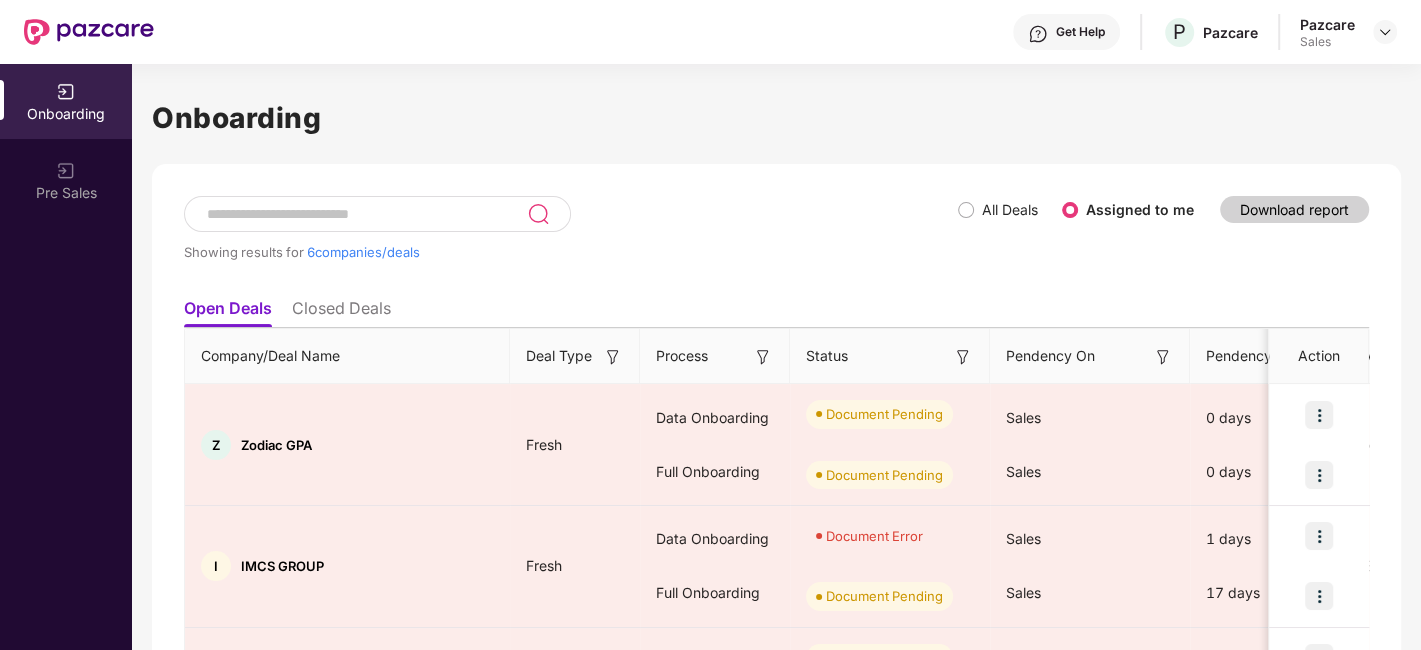click on "All Deals" at bounding box center [1002, 210] 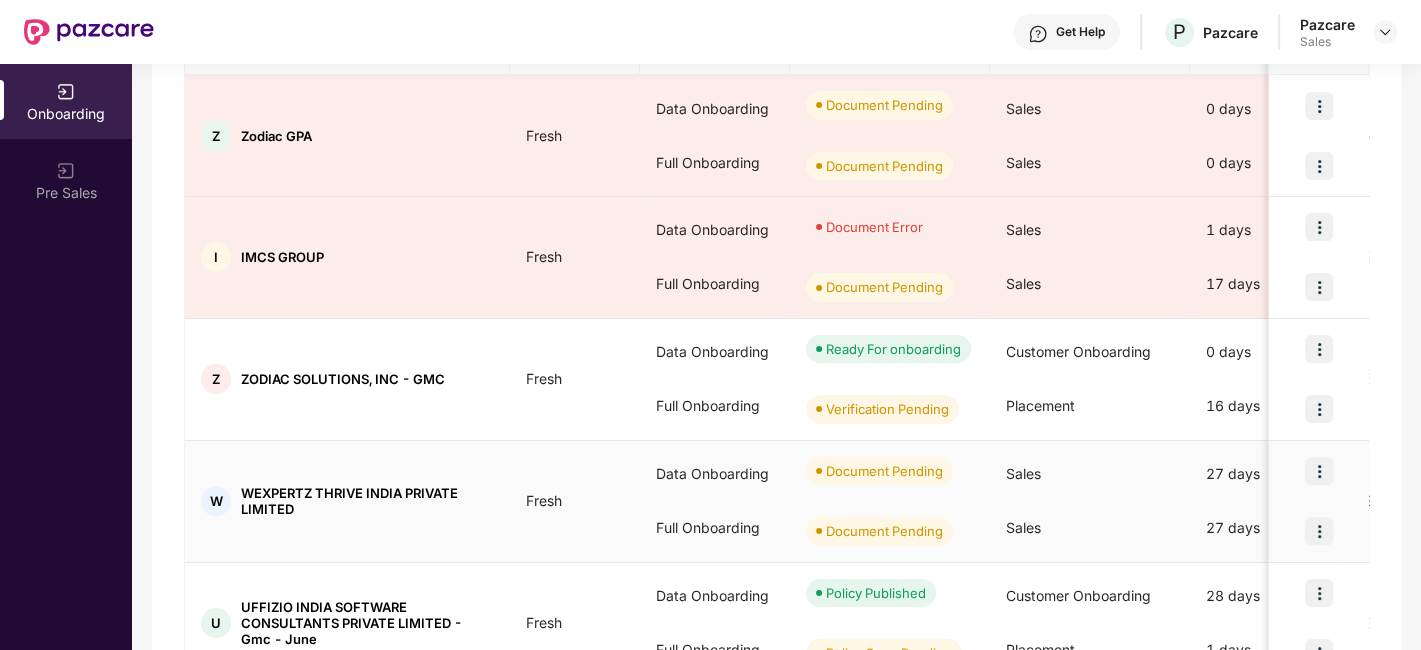 scroll, scrollTop: 306, scrollLeft: 0, axis: vertical 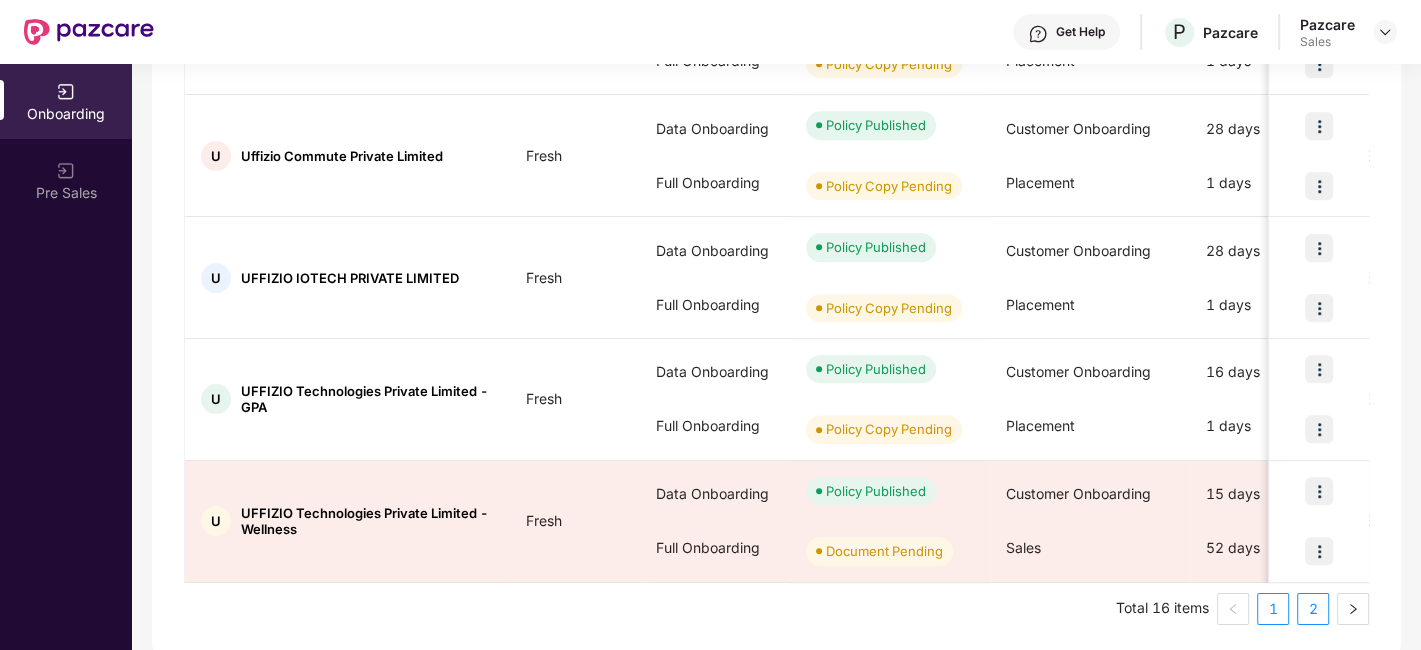 click on "2" at bounding box center (1313, 609) 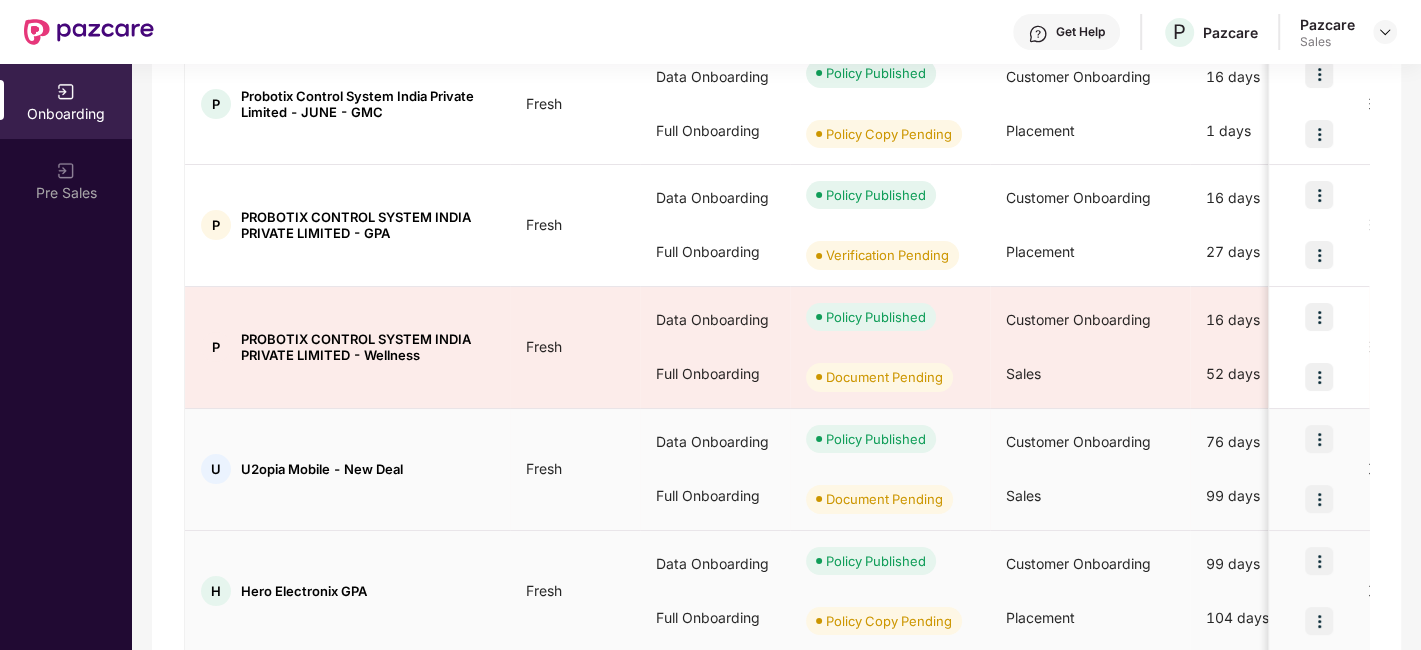 scroll, scrollTop: 534, scrollLeft: 0, axis: vertical 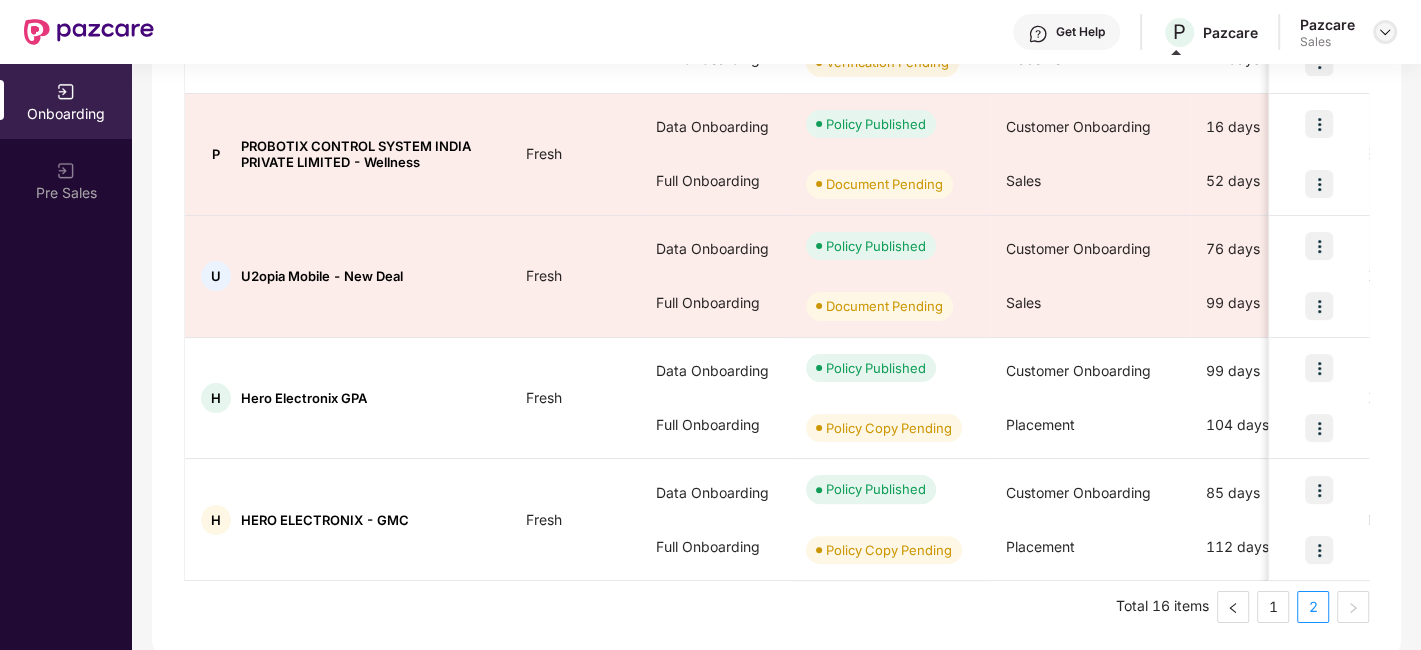 click at bounding box center [1385, 32] 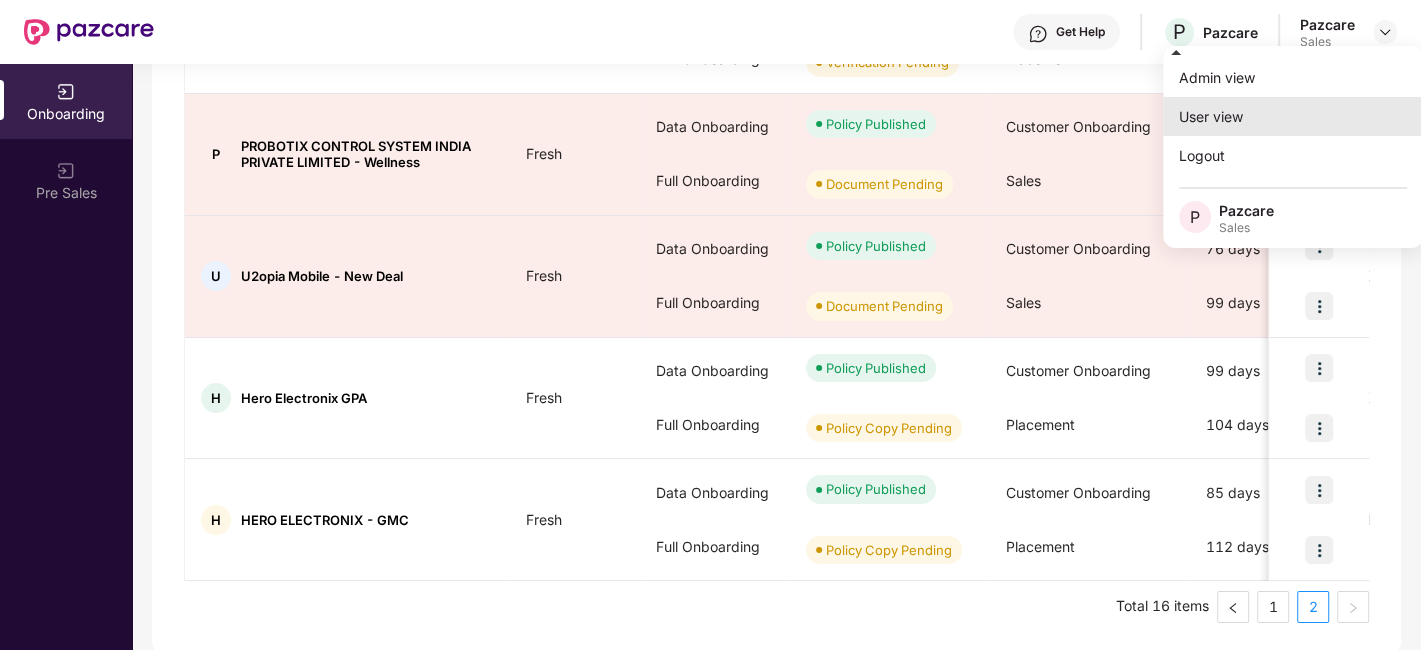 click on "User view" at bounding box center (1293, 116) 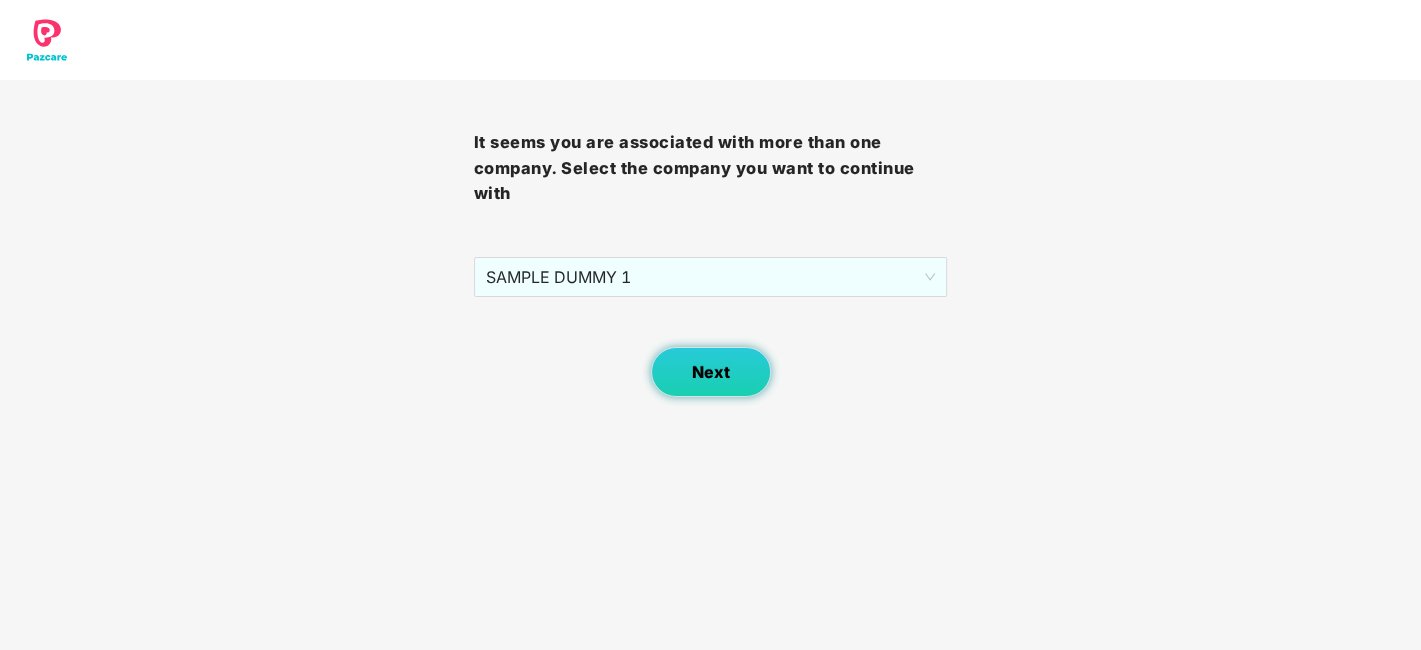 click on "Next" at bounding box center (711, 372) 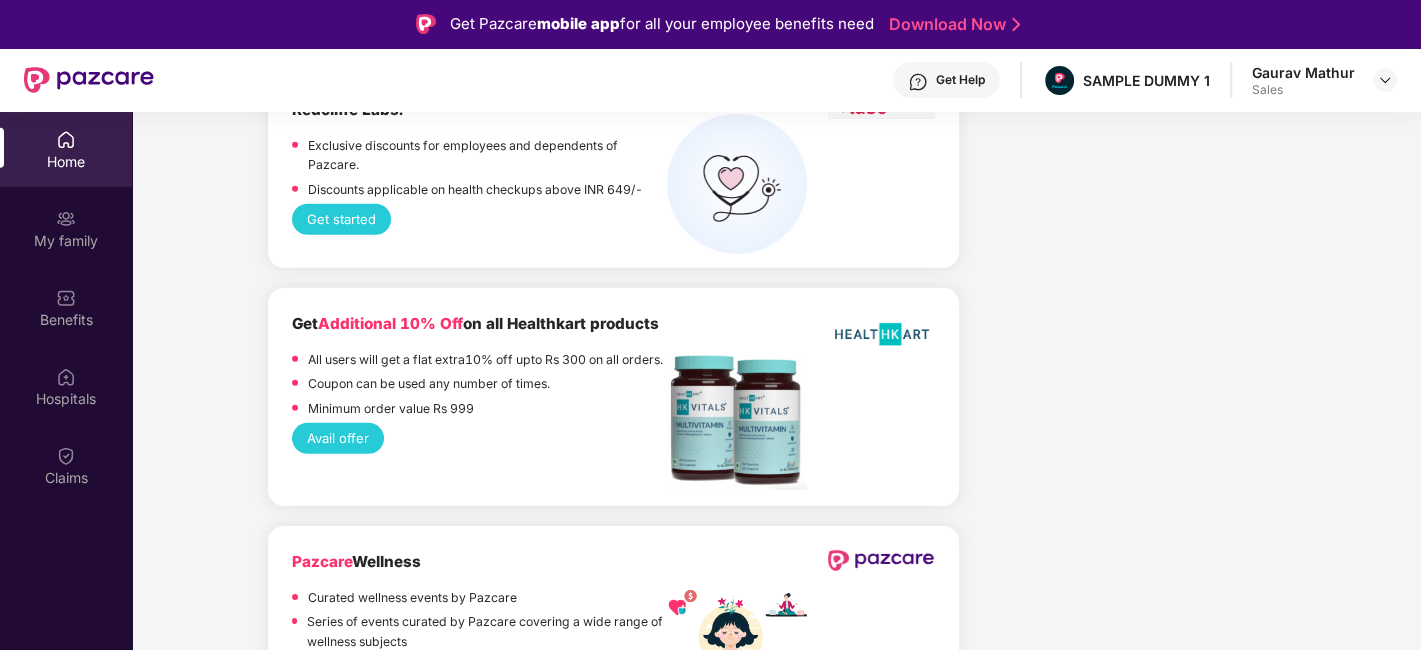 scroll, scrollTop: 4389, scrollLeft: 0, axis: vertical 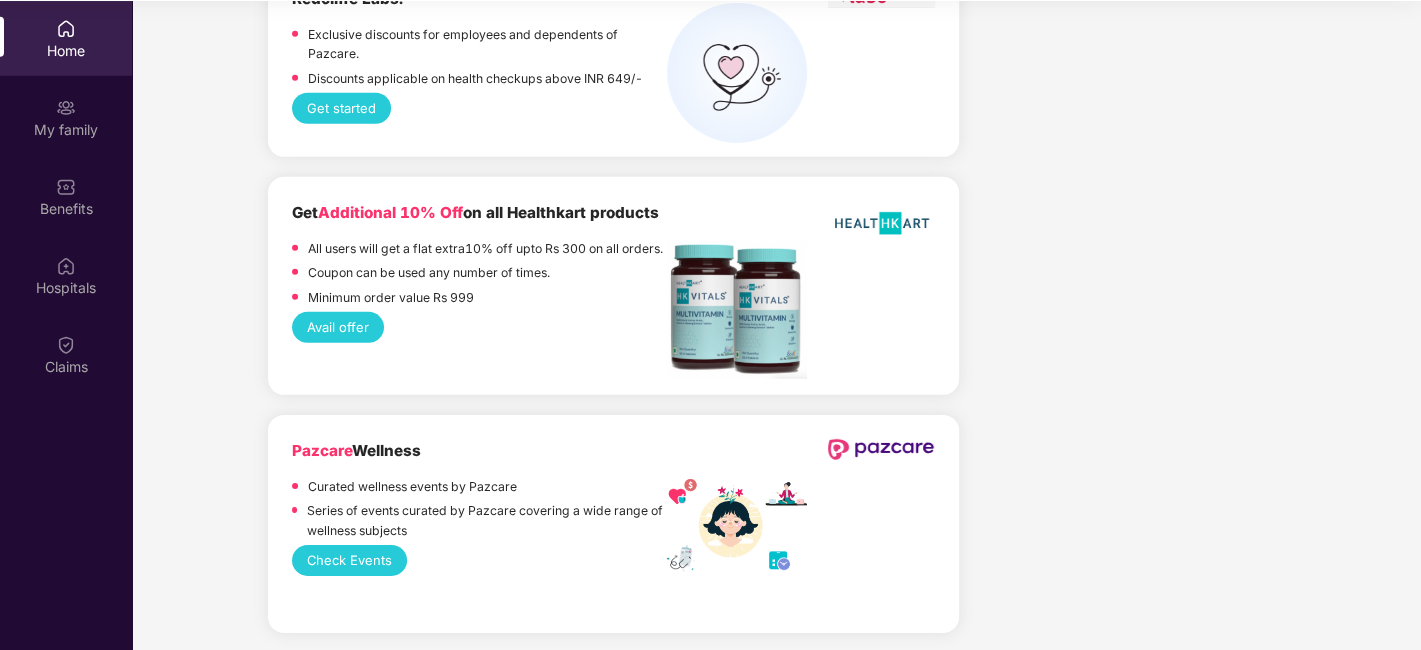 click on "Check Events" at bounding box center [349, 560] 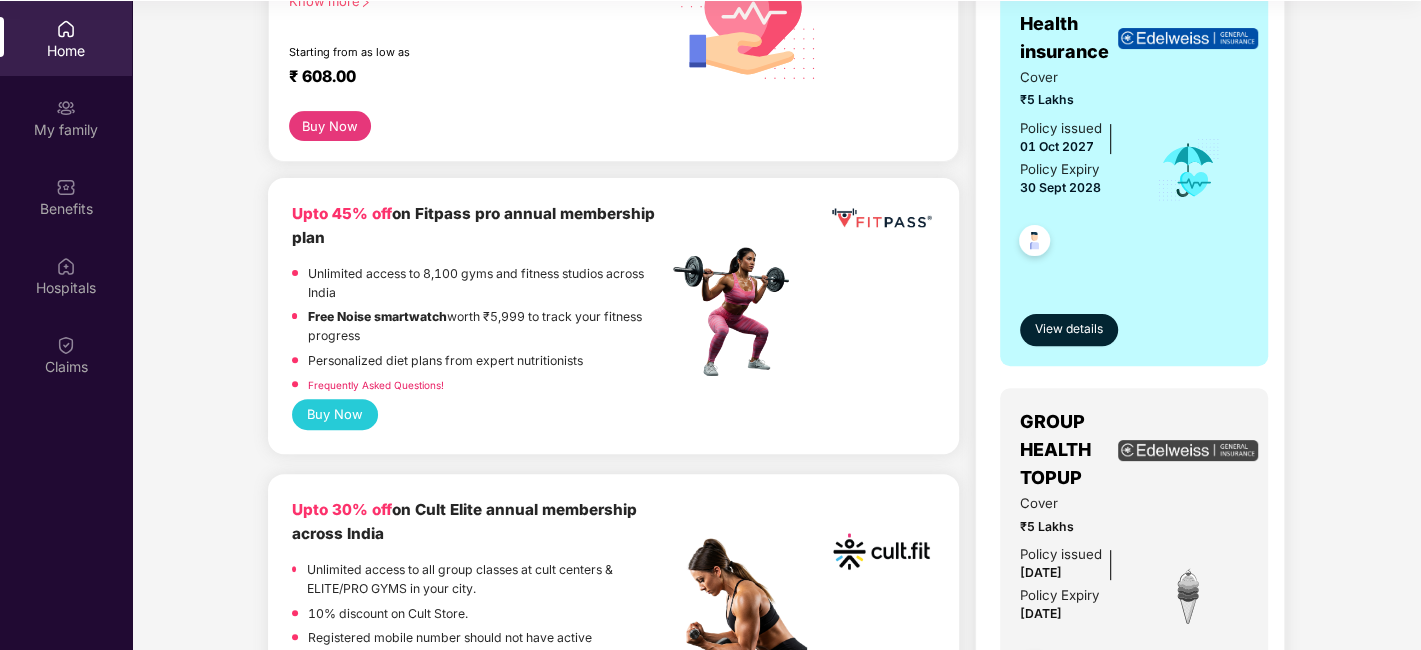 scroll, scrollTop: 0, scrollLeft: 0, axis: both 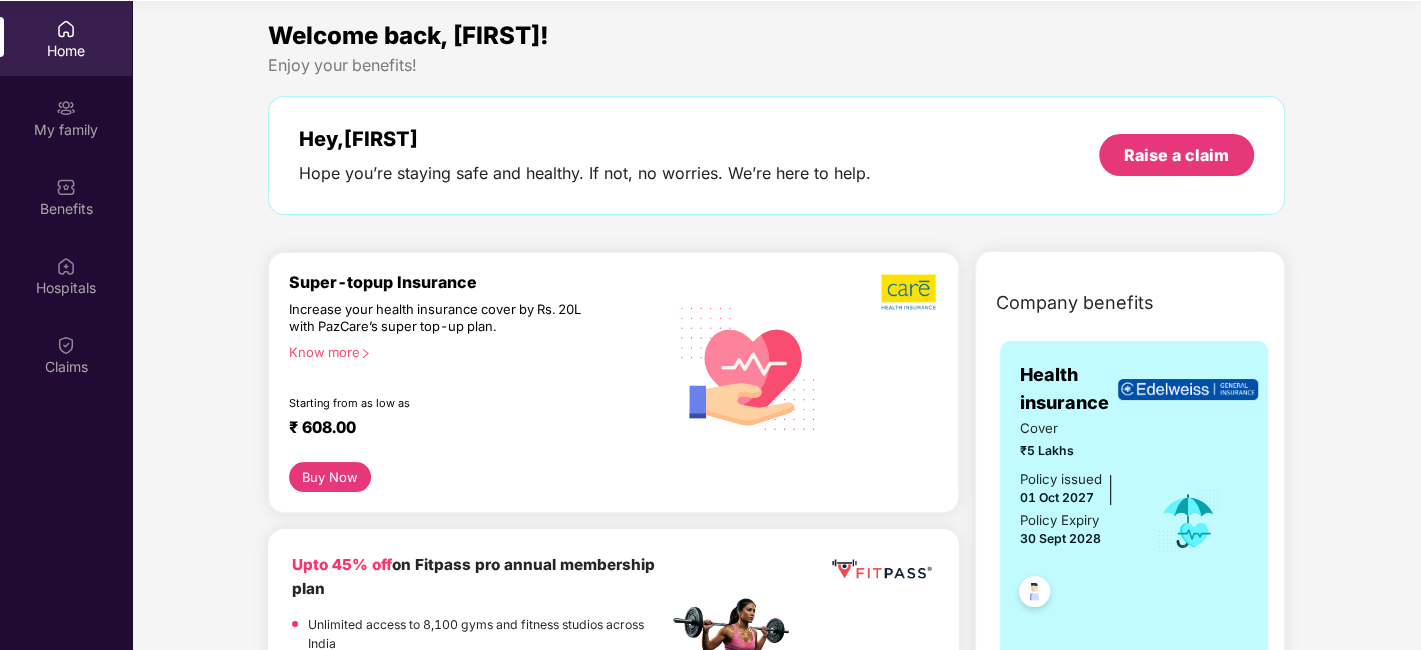 click on "Home" at bounding box center [66, 51] 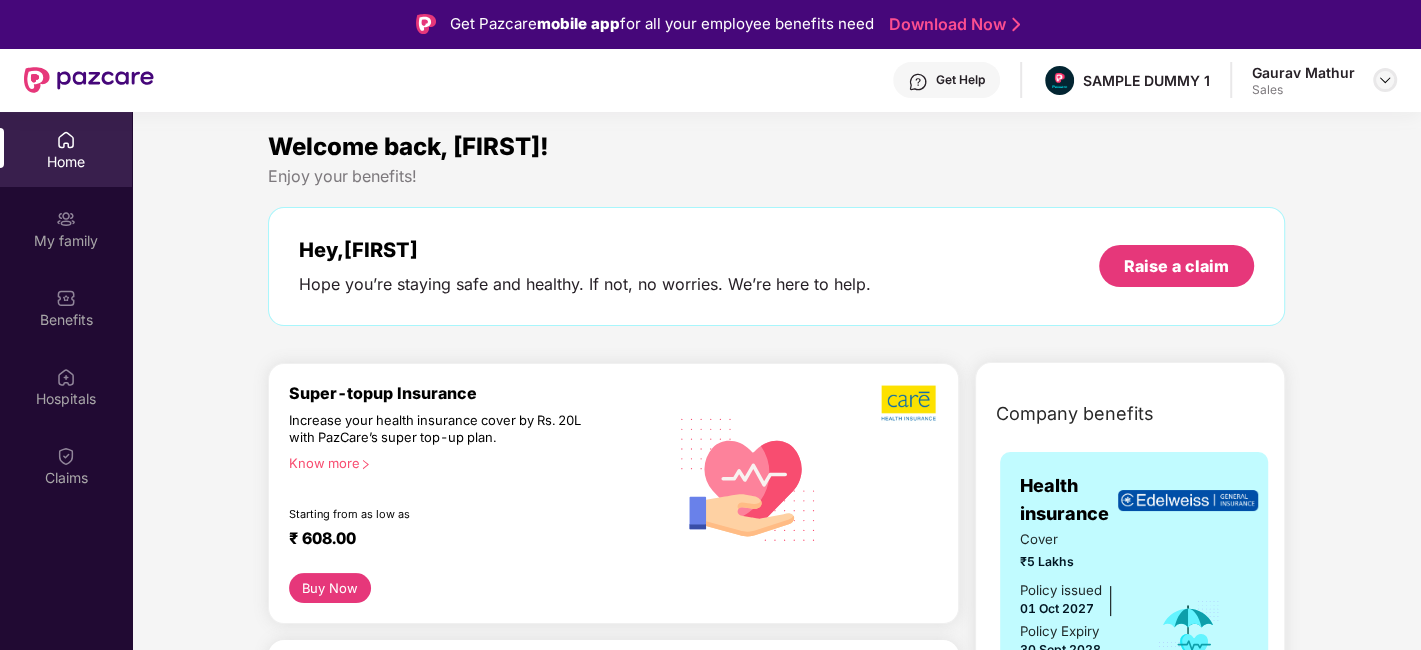 click at bounding box center (1385, 80) 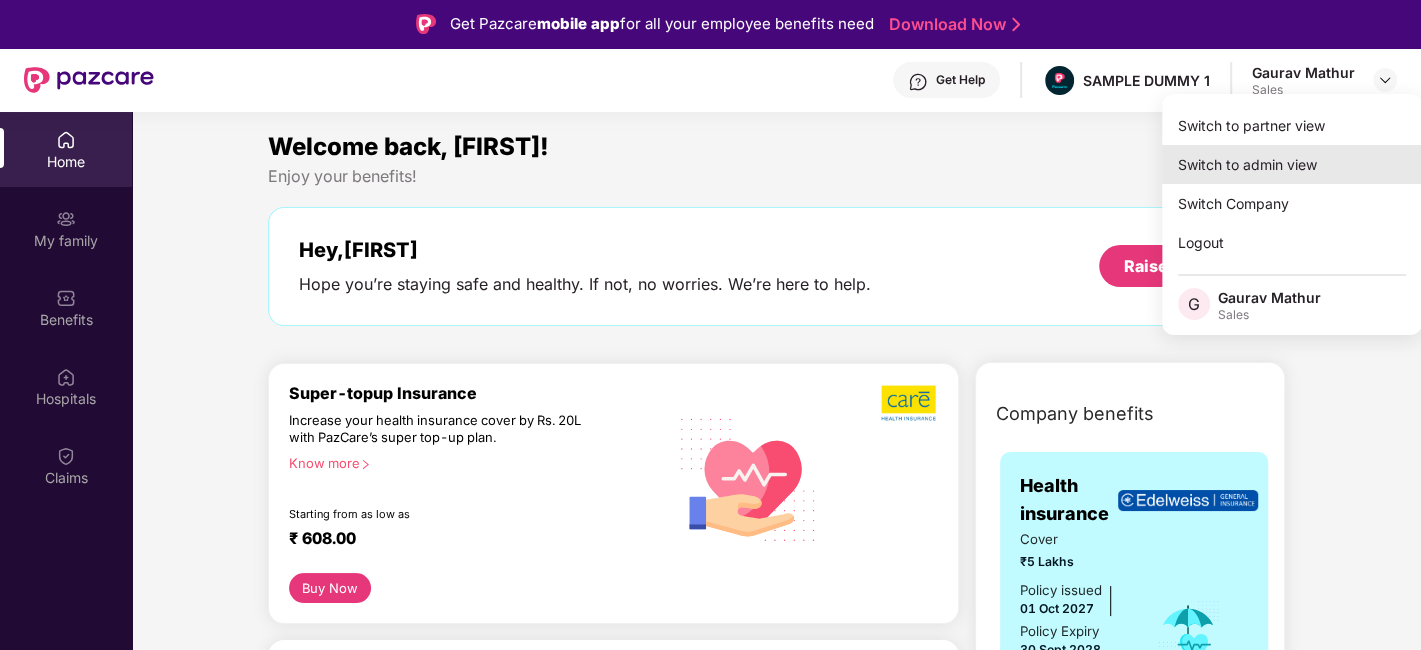 click on "Switch to admin view" at bounding box center (1292, 164) 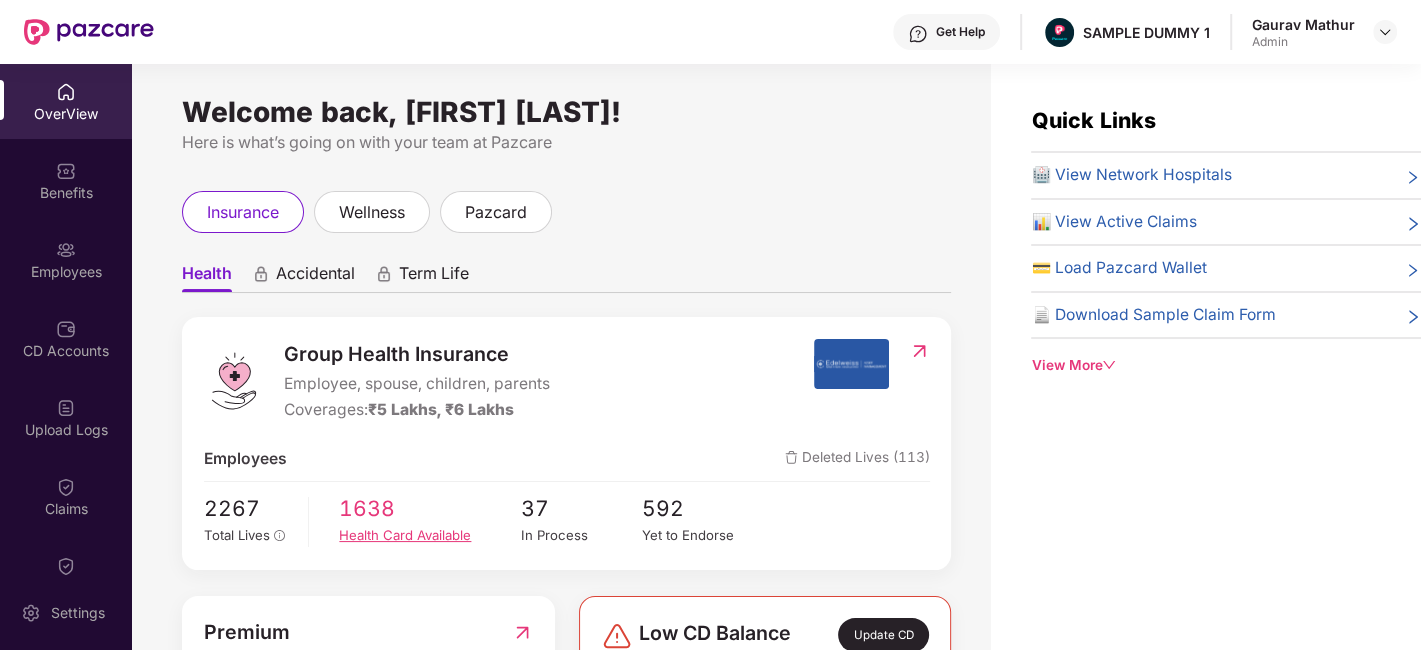 click on "1638" at bounding box center [430, 508] 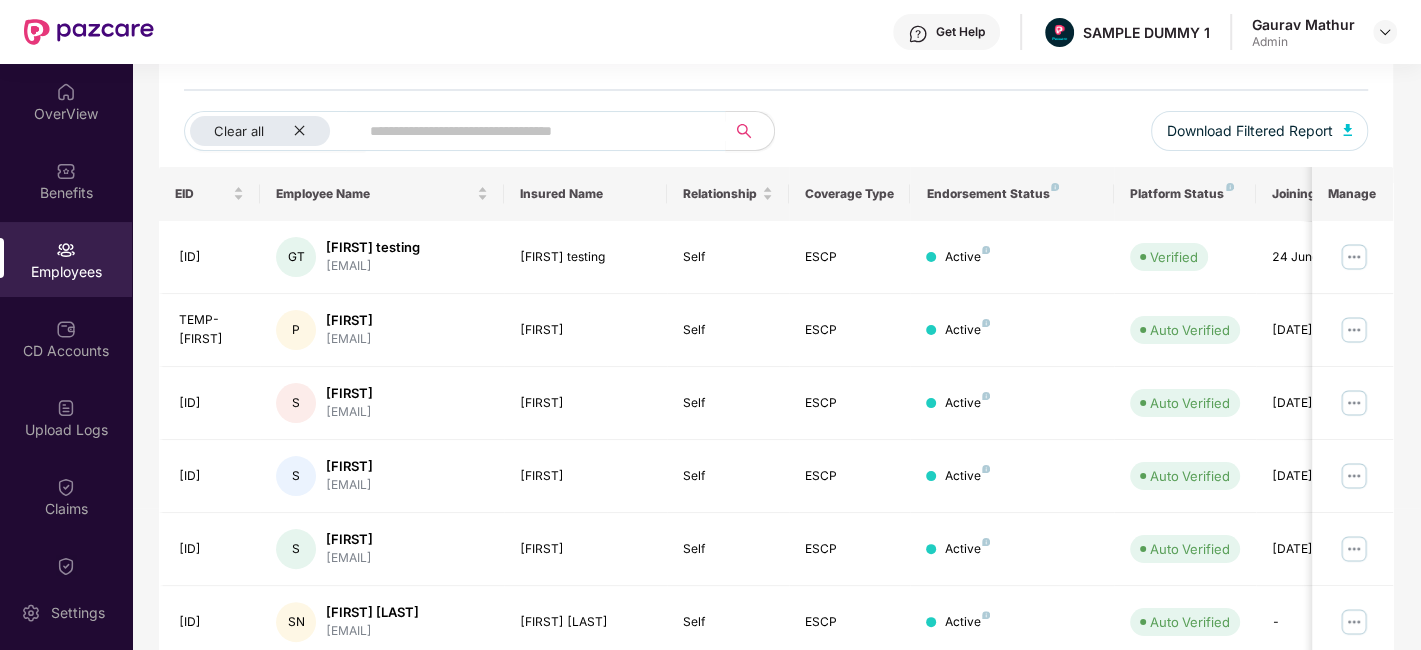 scroll, scrollTop: 226, scrollLeft: 0, axis: vertical 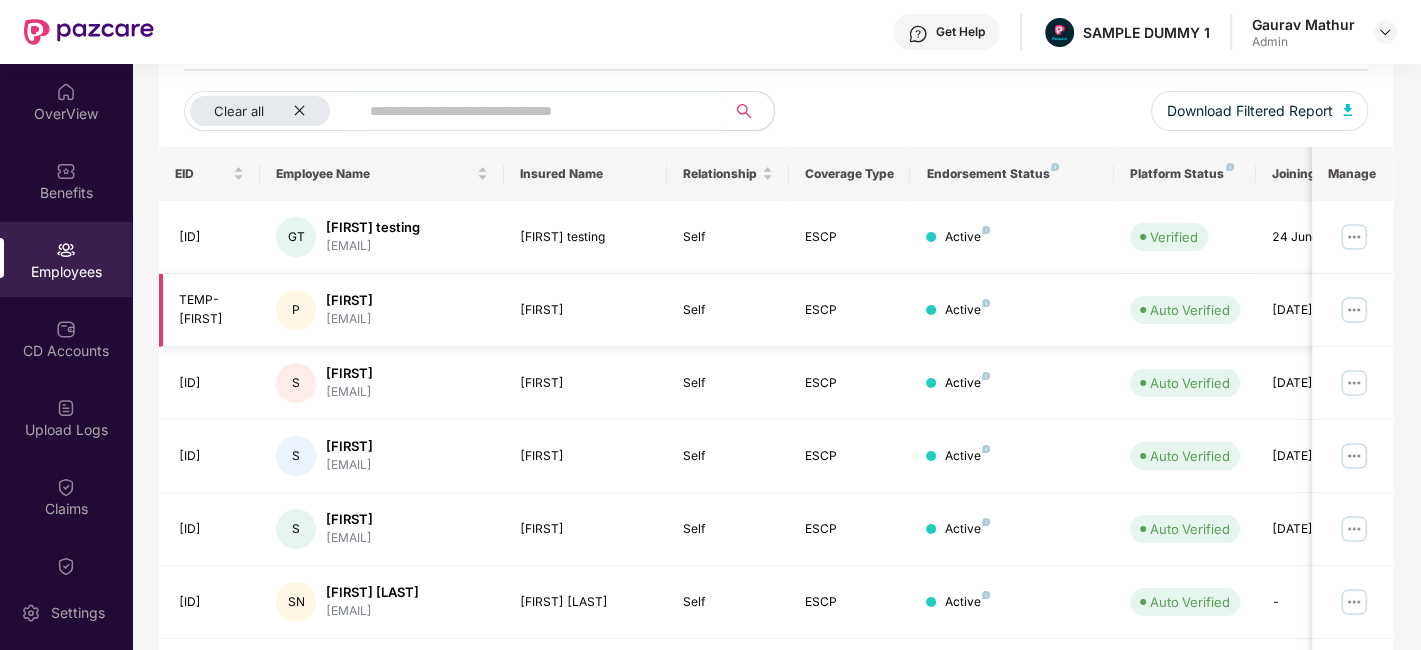click at bounding box center [1354, 310] 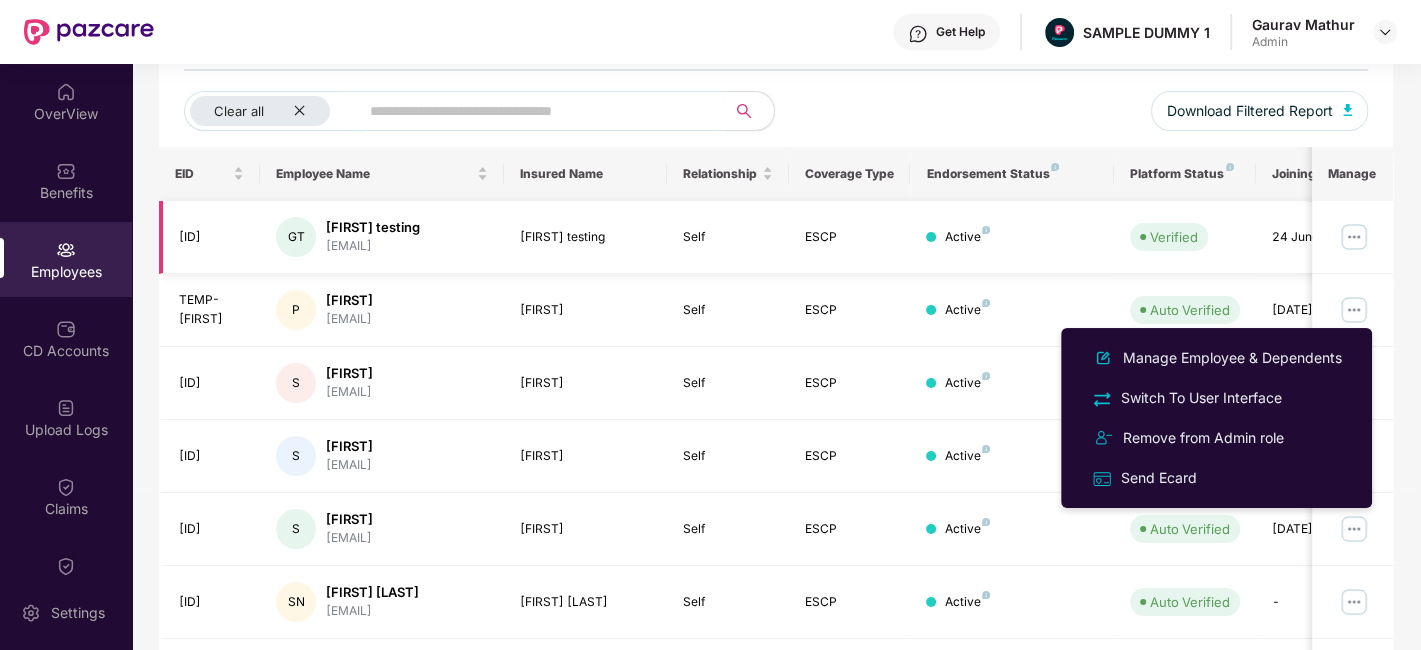 click at bounding box center [1354, 237] 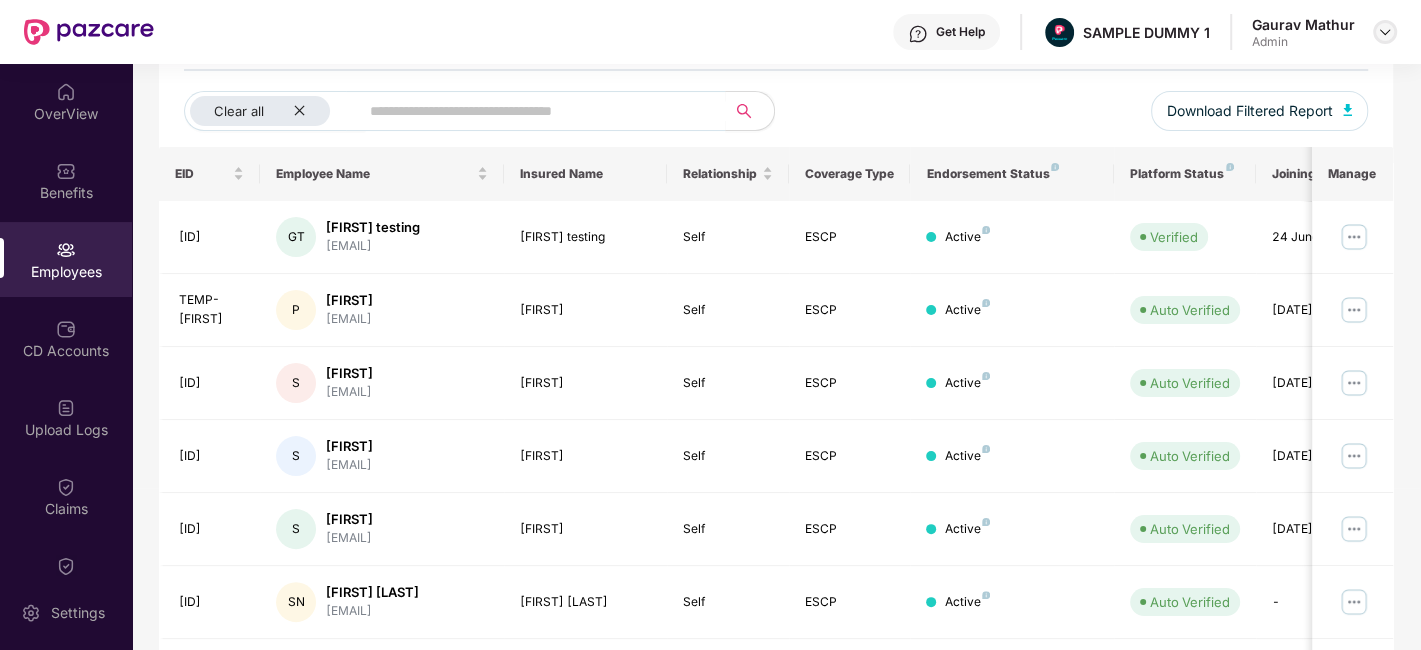 click at bounding box center [1385, 32] 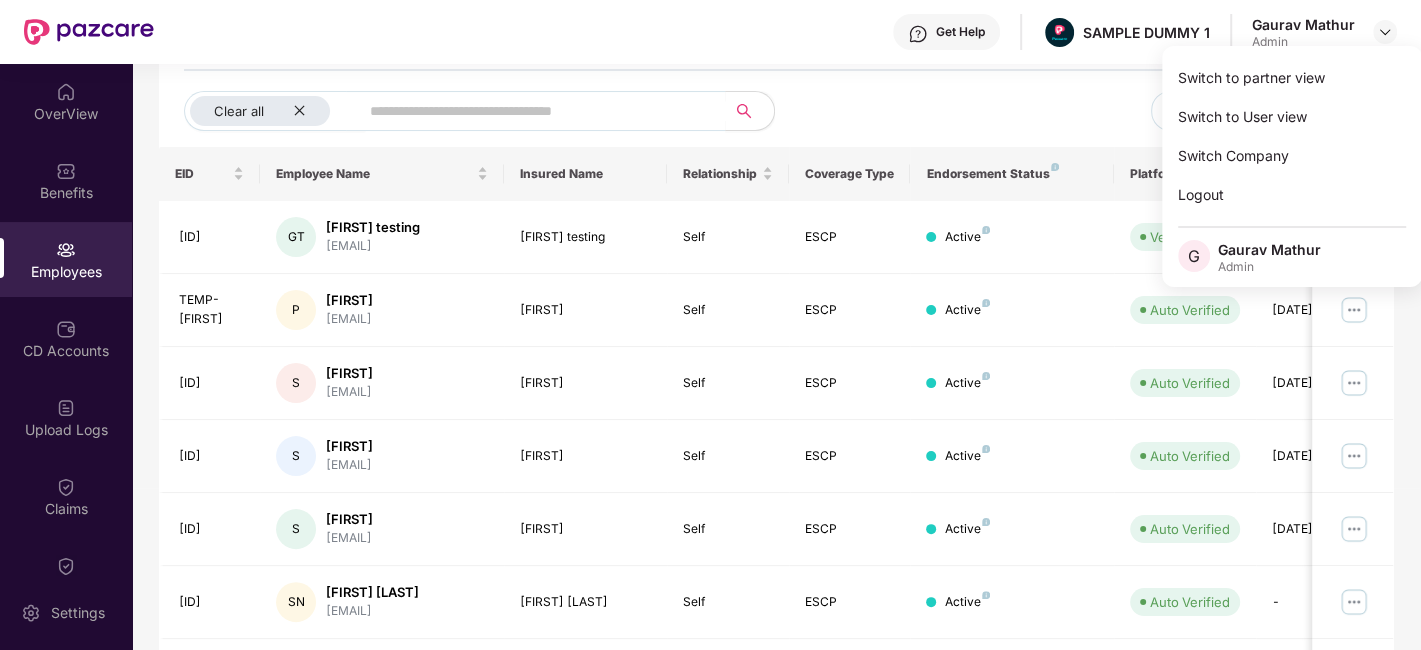 click on "Clear all Download Filtered Report" at bounding box center (776, 119) 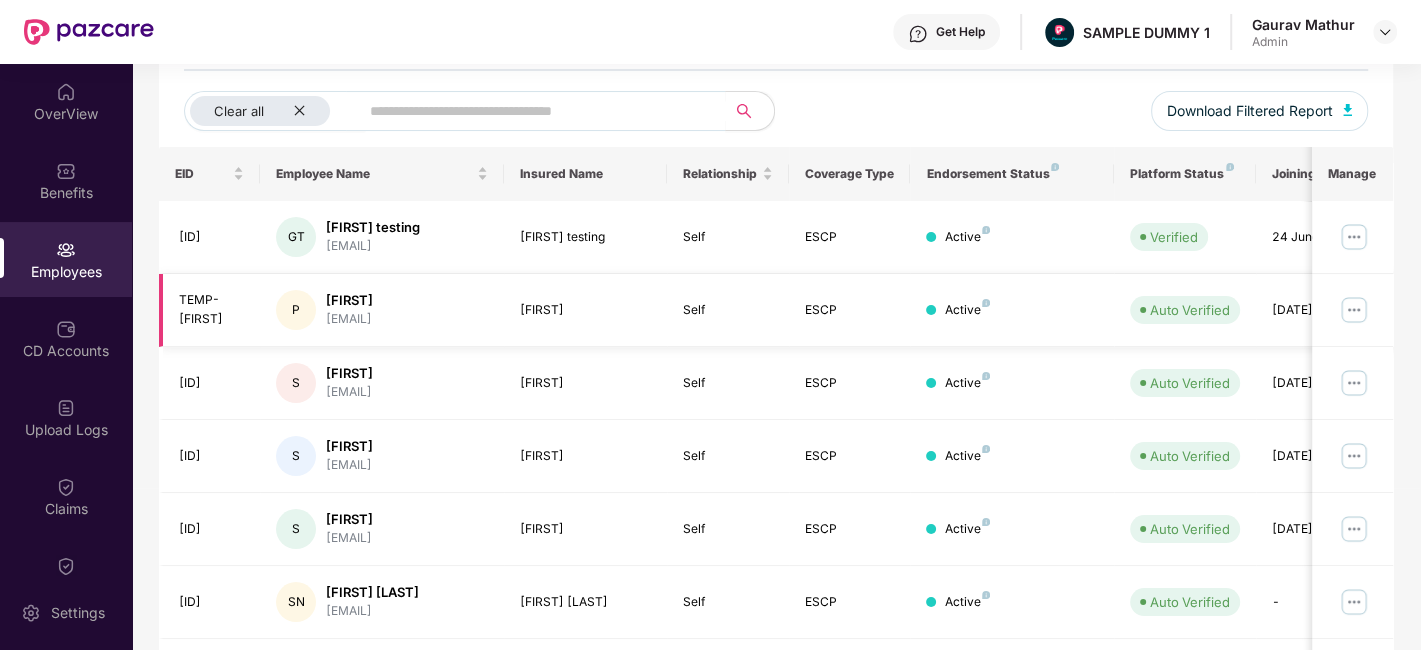 click at bounding box center (1354, 310) 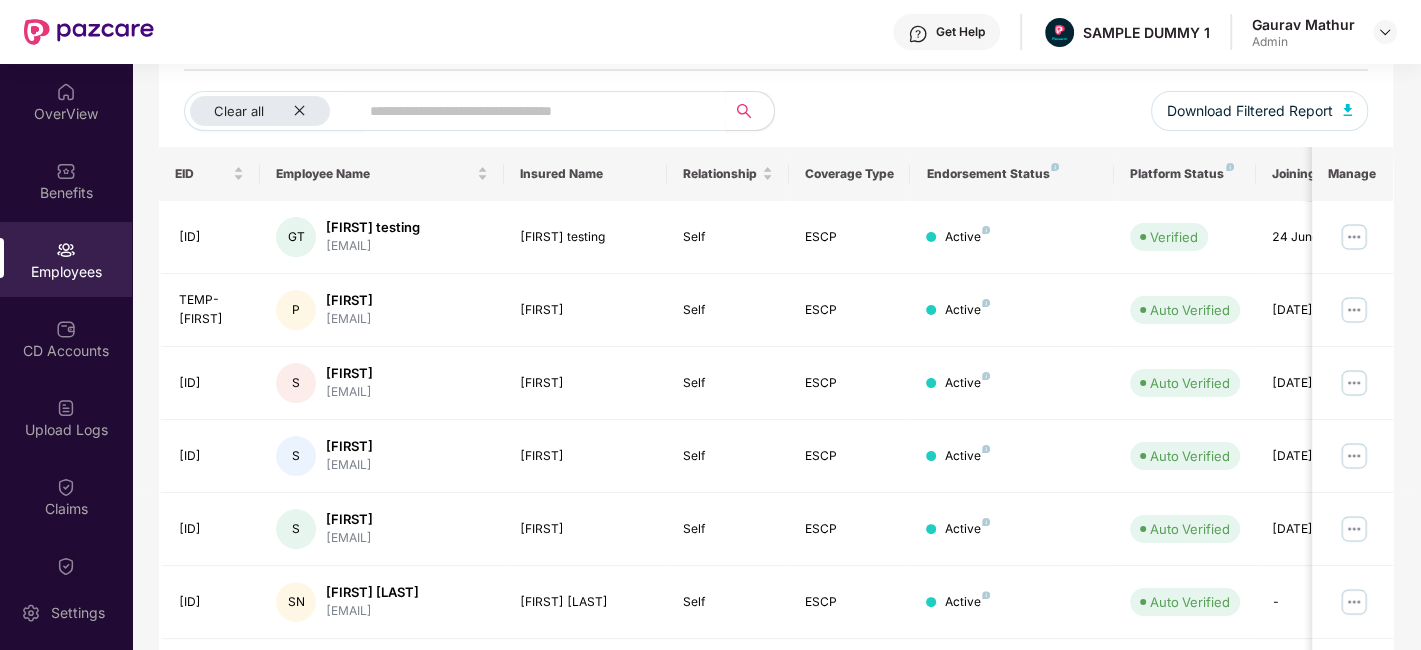 click on "Clear all Download Filtered Report" at bounding box center [776, 119] 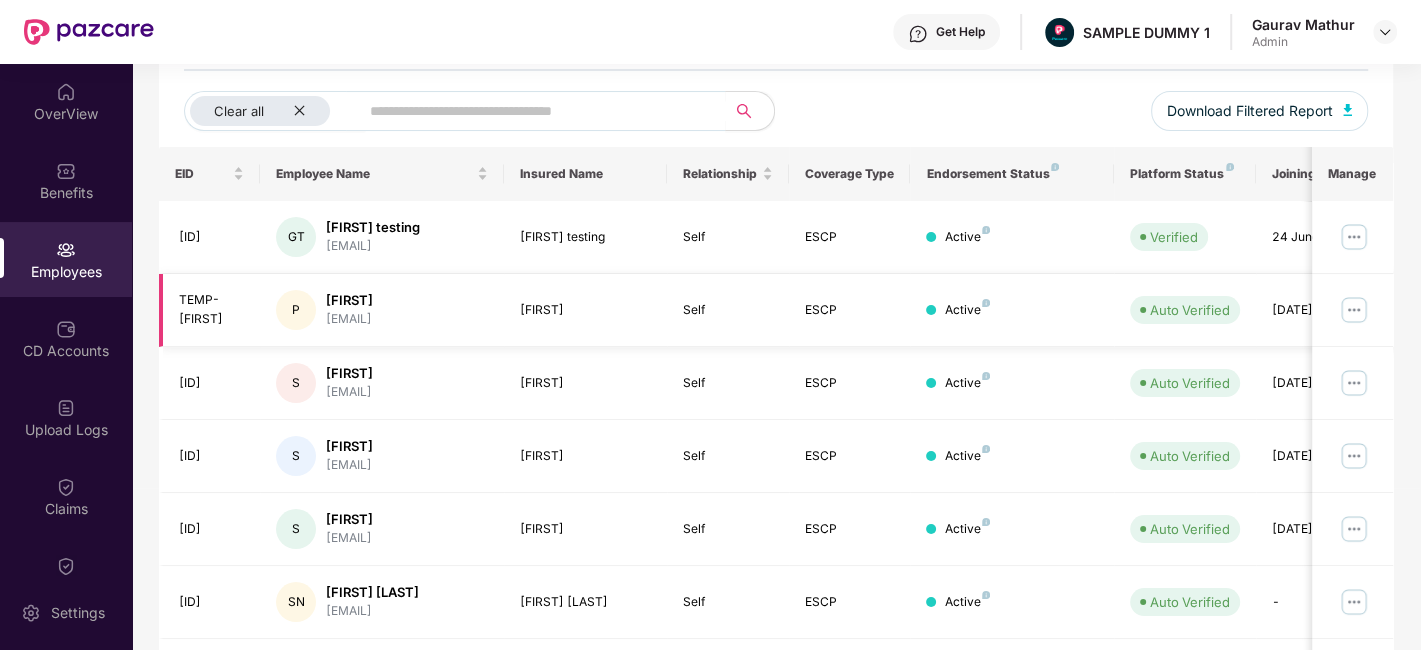 scroll, scrollTop: 0, scrollLeft: 0, axis: both 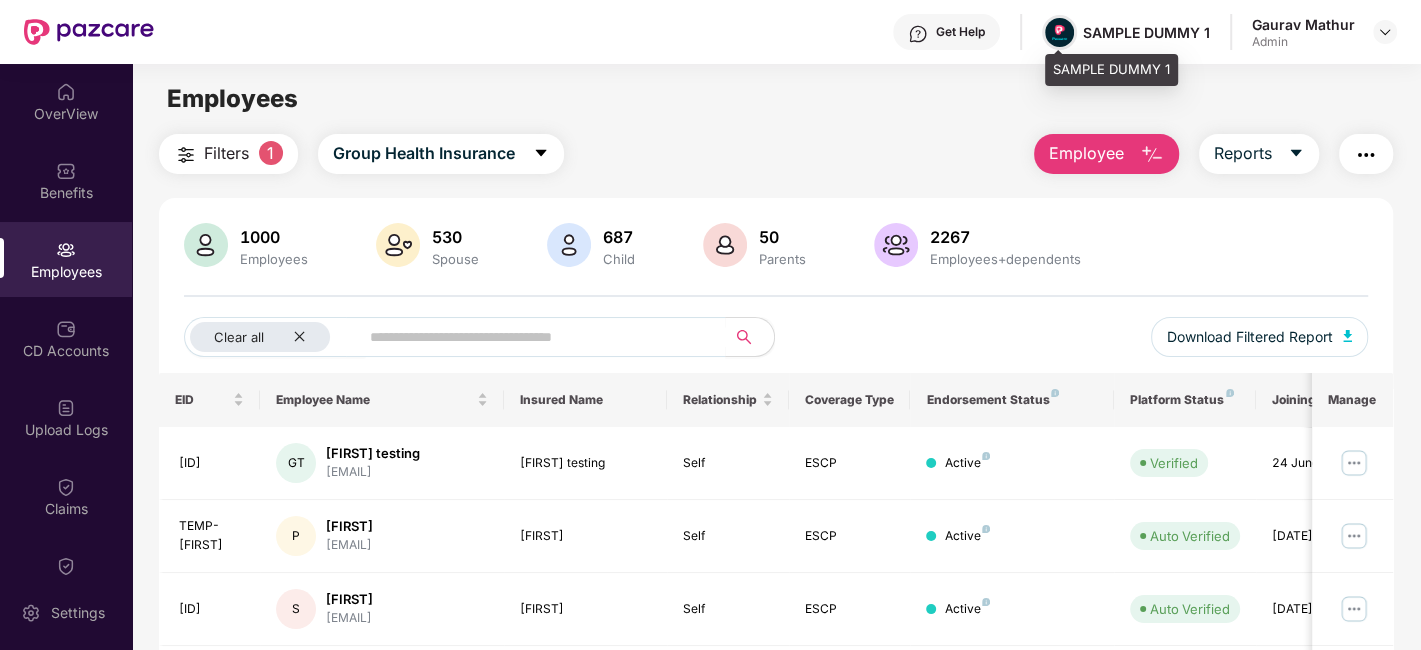 click at bounding box center (1059, 32) 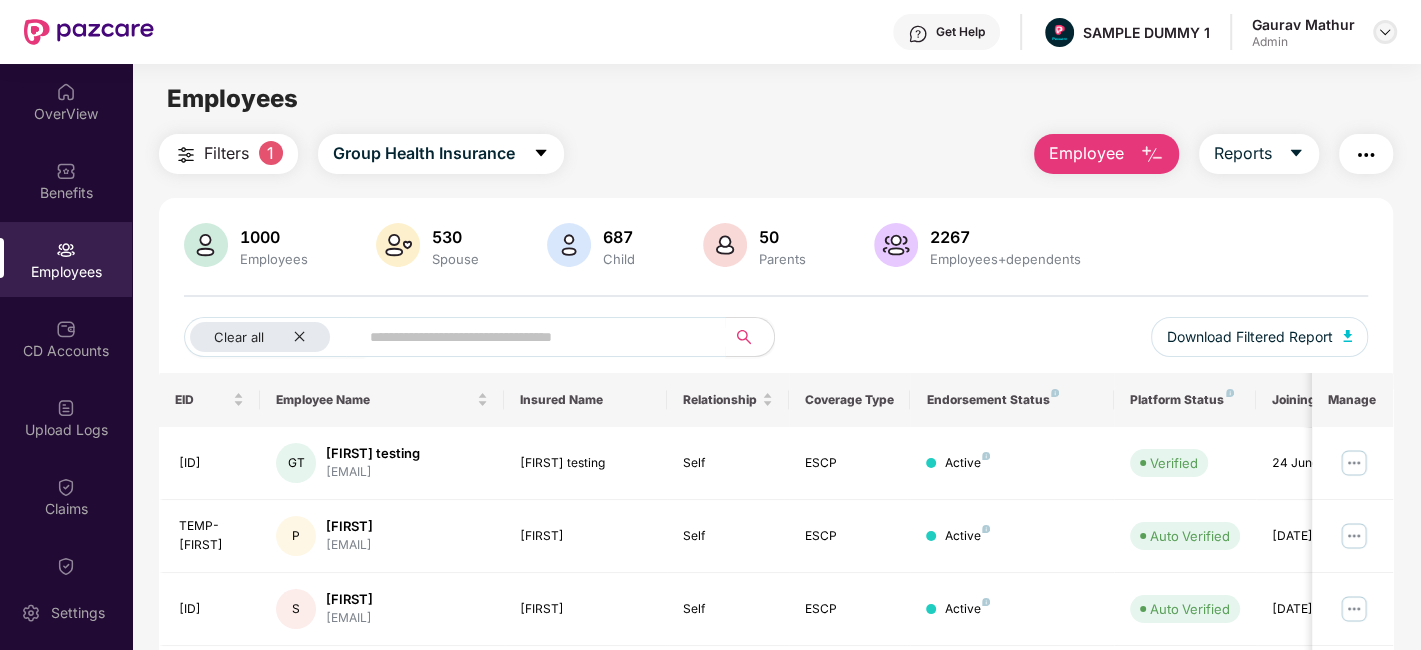 click at bounding box center [1385, 32] 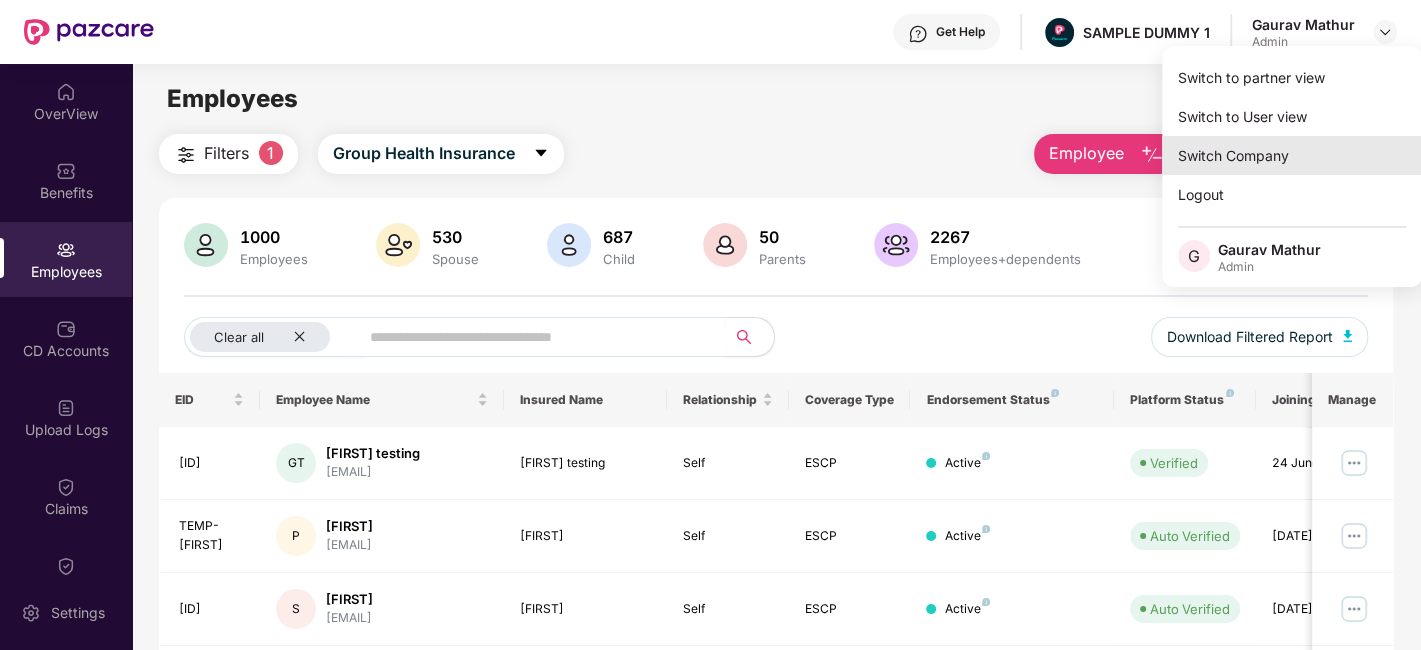 click on "Switch Company" at bounding box center [1292, 155] 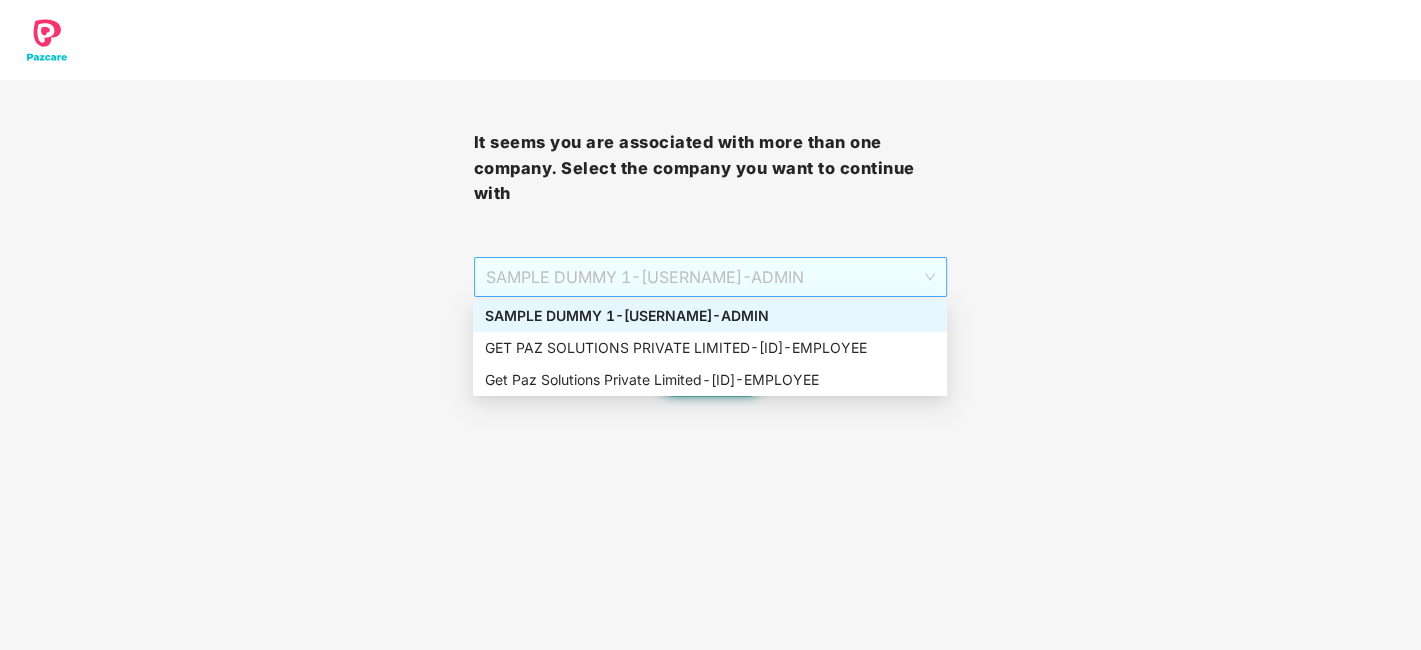 click on "[COMPANY]  -  [USERNAME]  -  ADMIN" at bounding box center [711, 277] 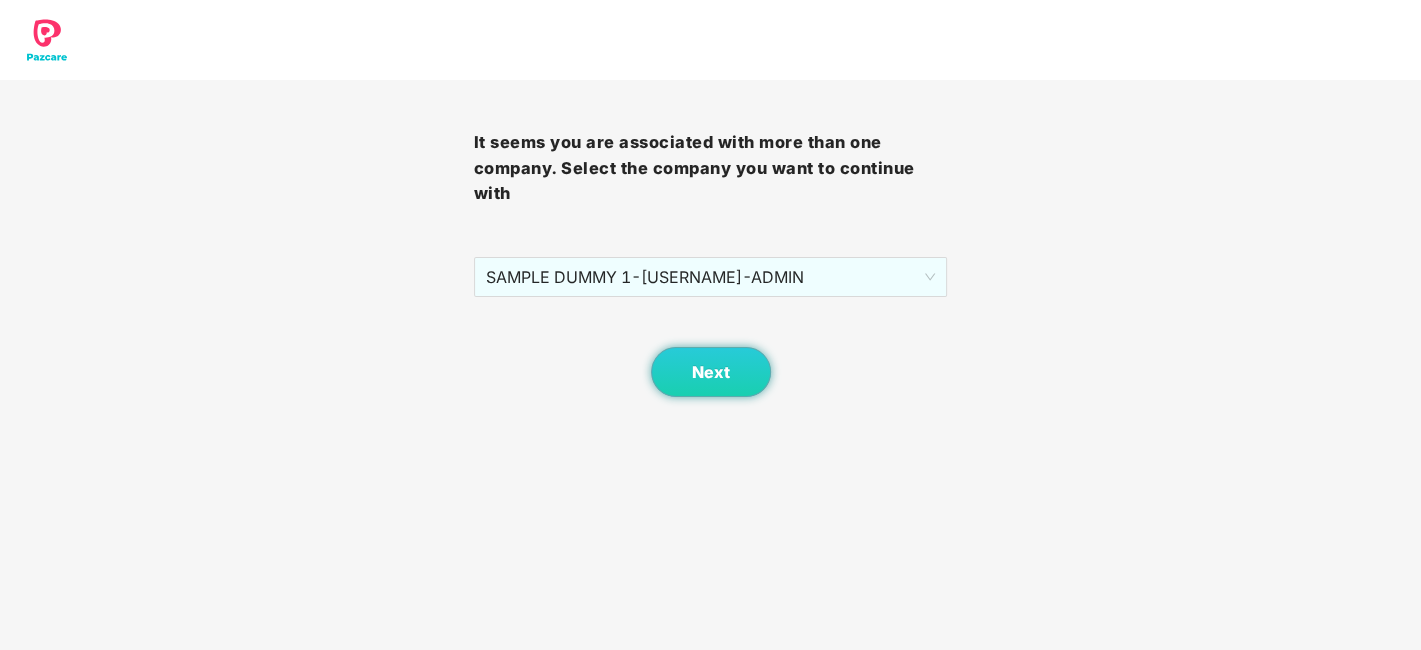click on "It seems you are associated with more than one company. Select the company you want to continue with [COMPANY]  -  [USERNAME]  -  ADMIN Next" at bounding box center [711, 238] 